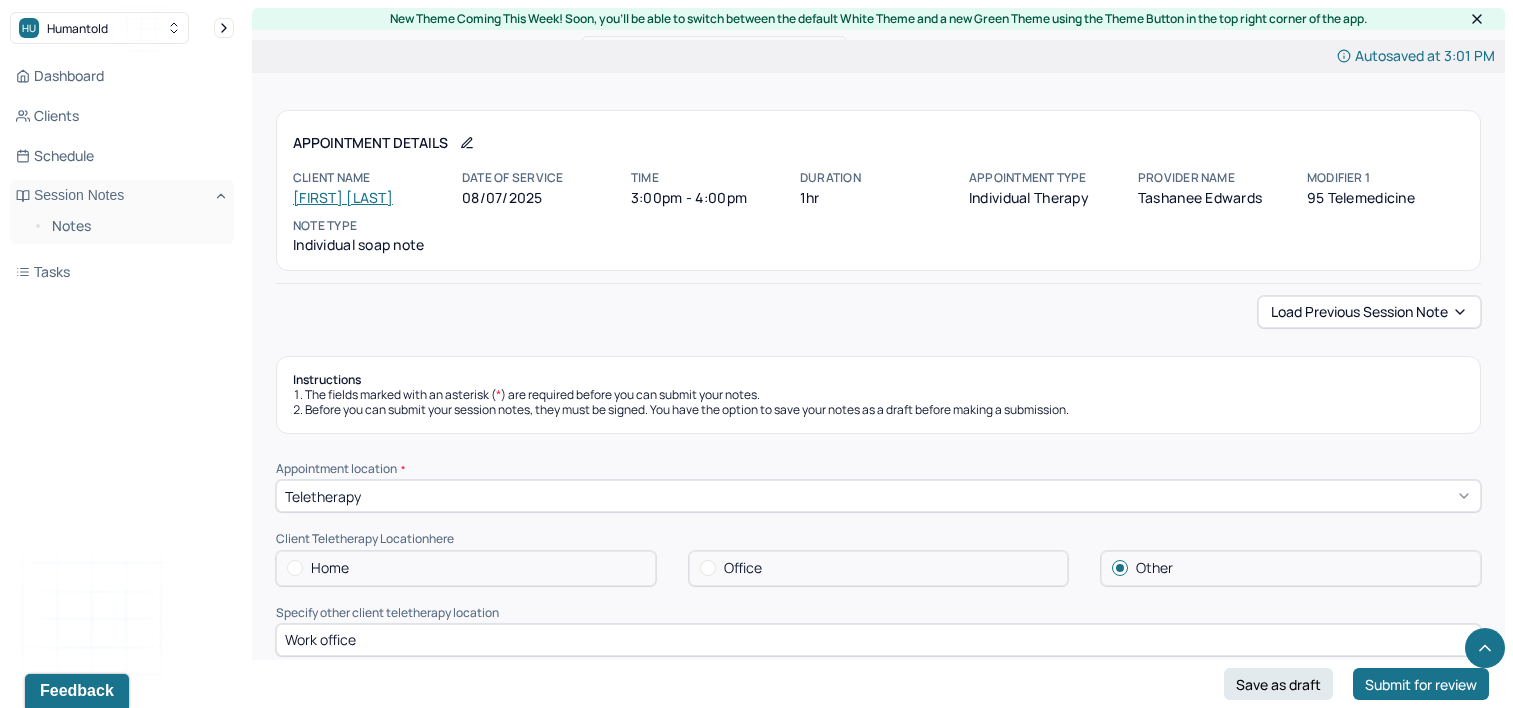 scroll, scrollTop: 700, scrollLeft: 0, axis: vertical 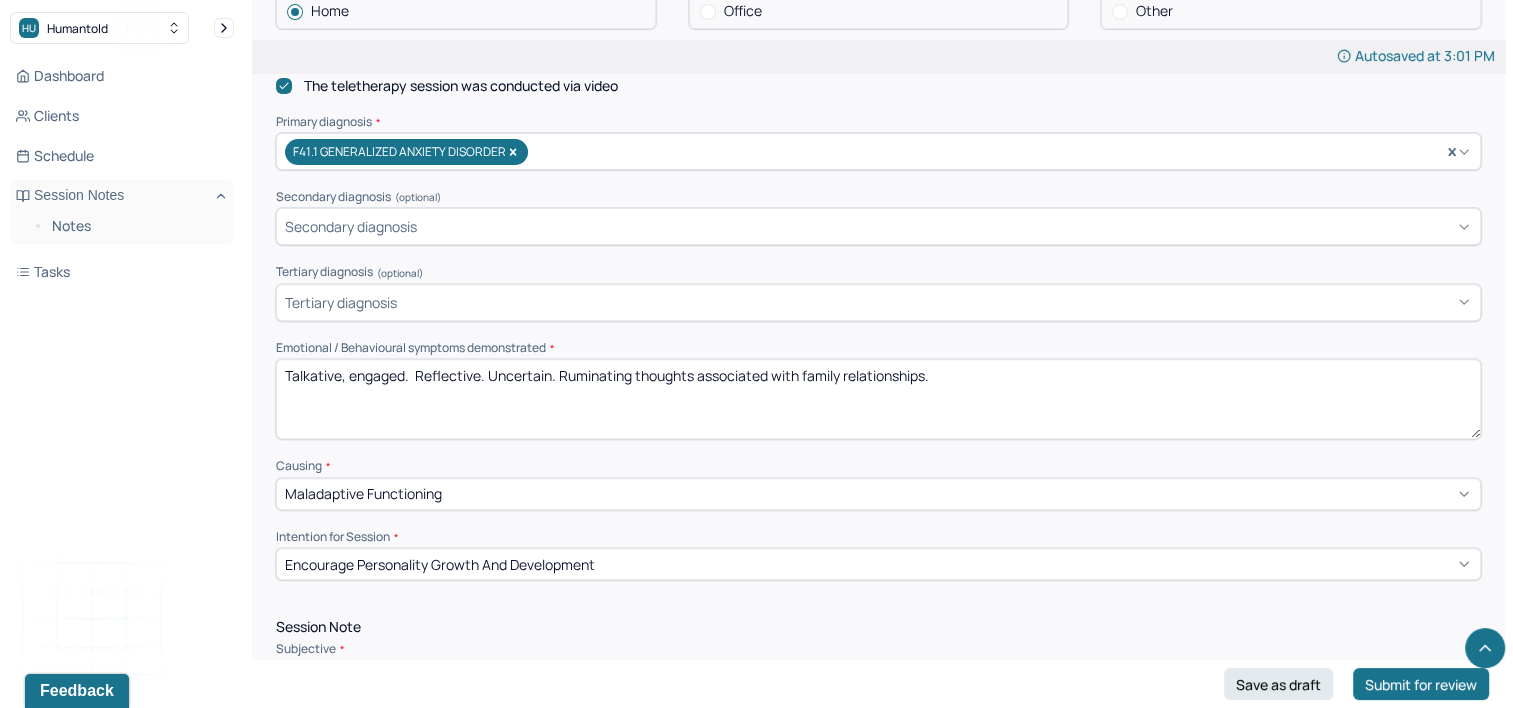 drag, startPoint x: 993, startPoint y: 380, endPoint x: 422, endPoint y: 376, distance: 571.01404 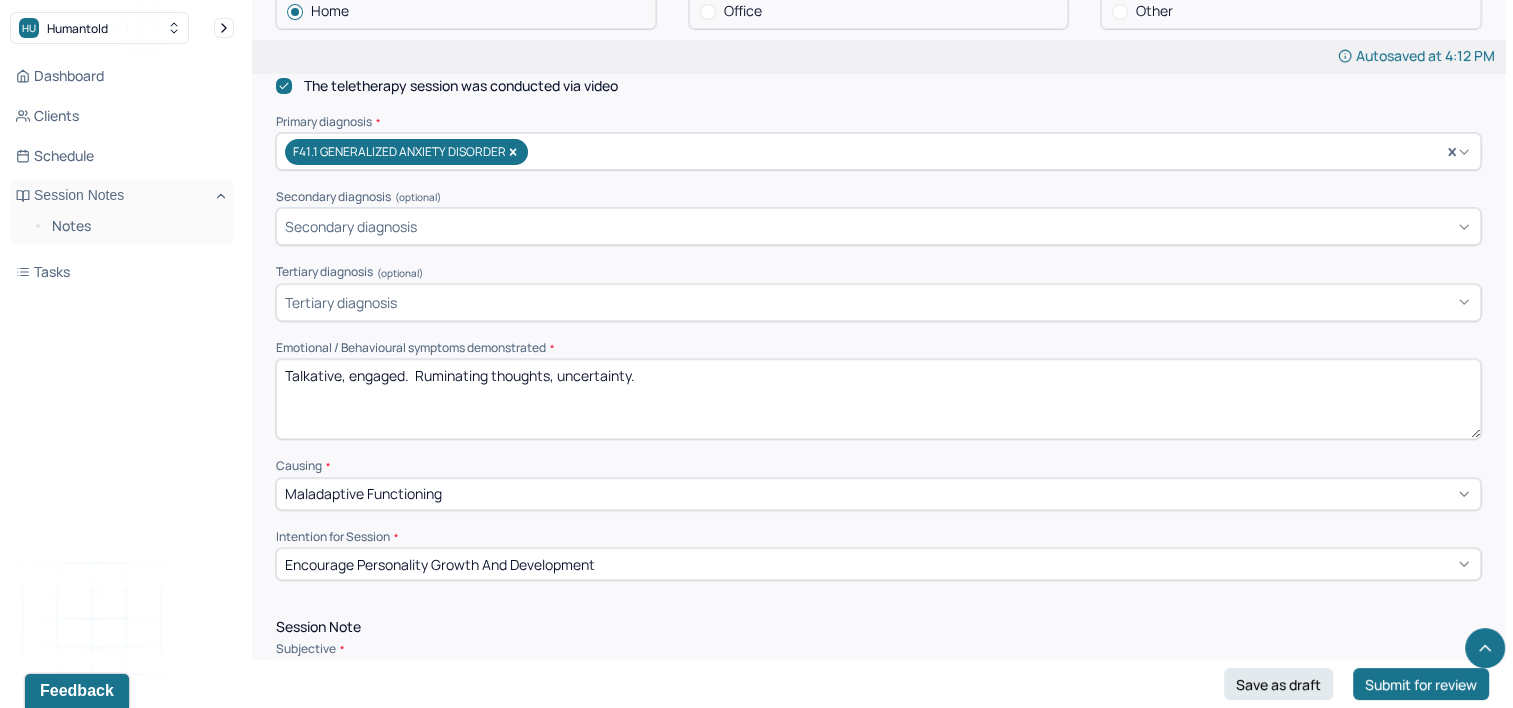 type on "Talkative, engaged.  Ruminating thoughts, uncertainty." 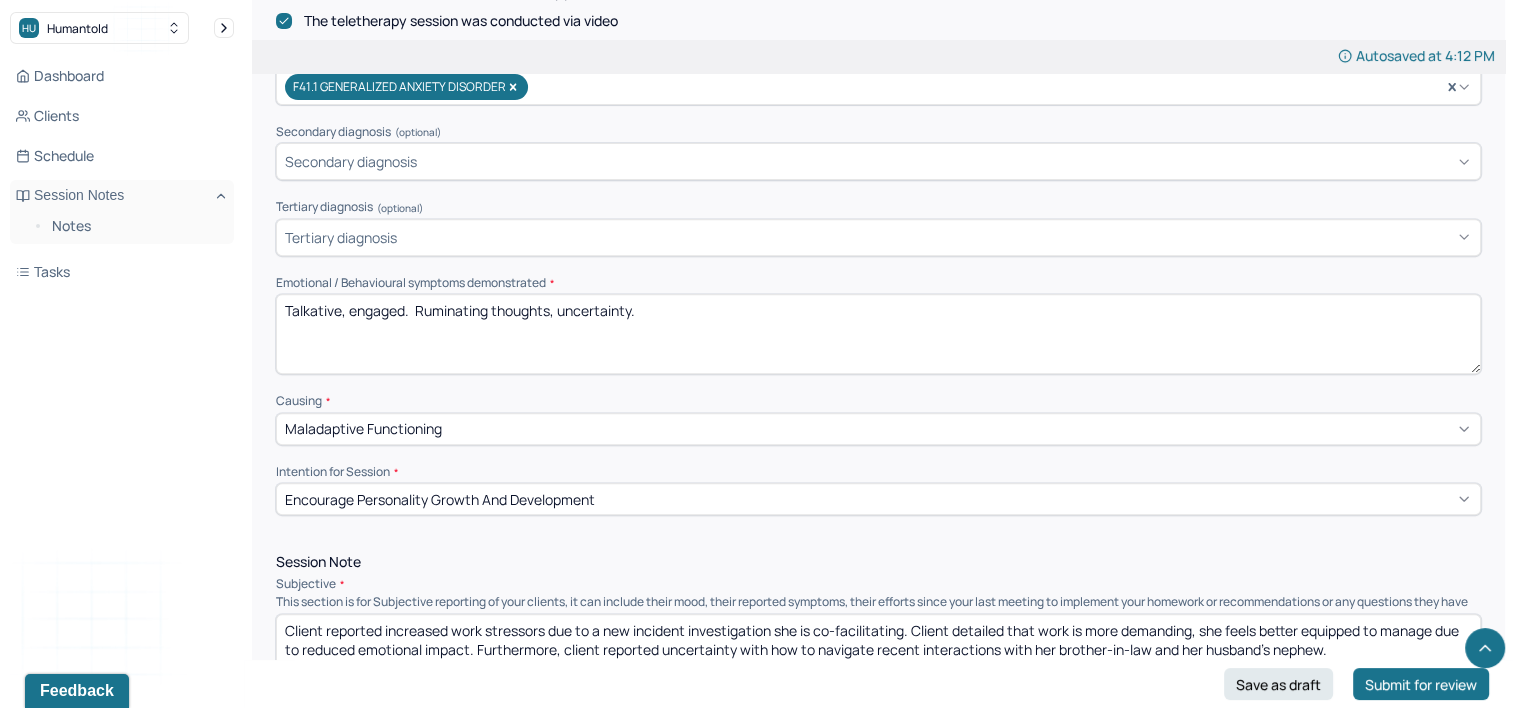 scroll, scrollTop: 800, scrollLeft: 0, axis: vertical 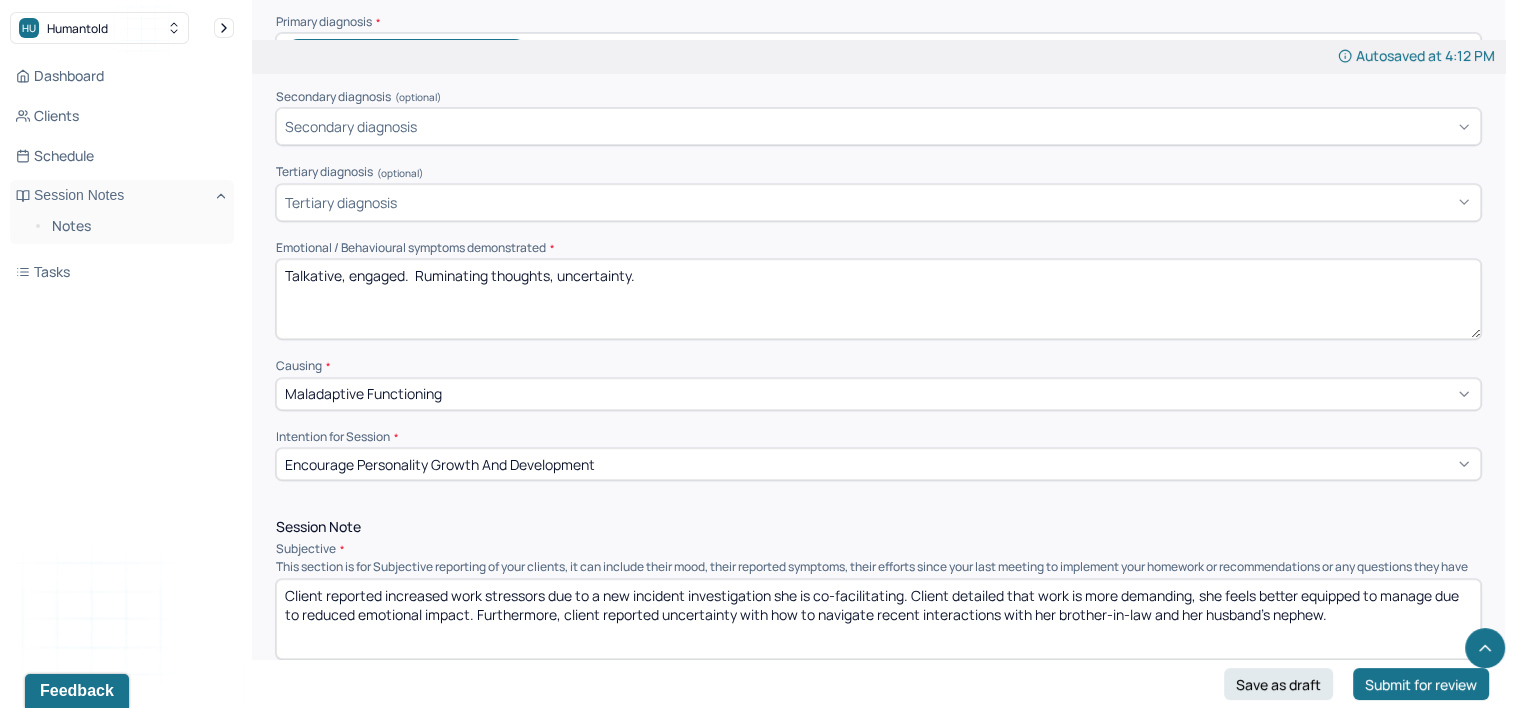 click on "Encourage personality growth and development" at bounding box center [440, 464] 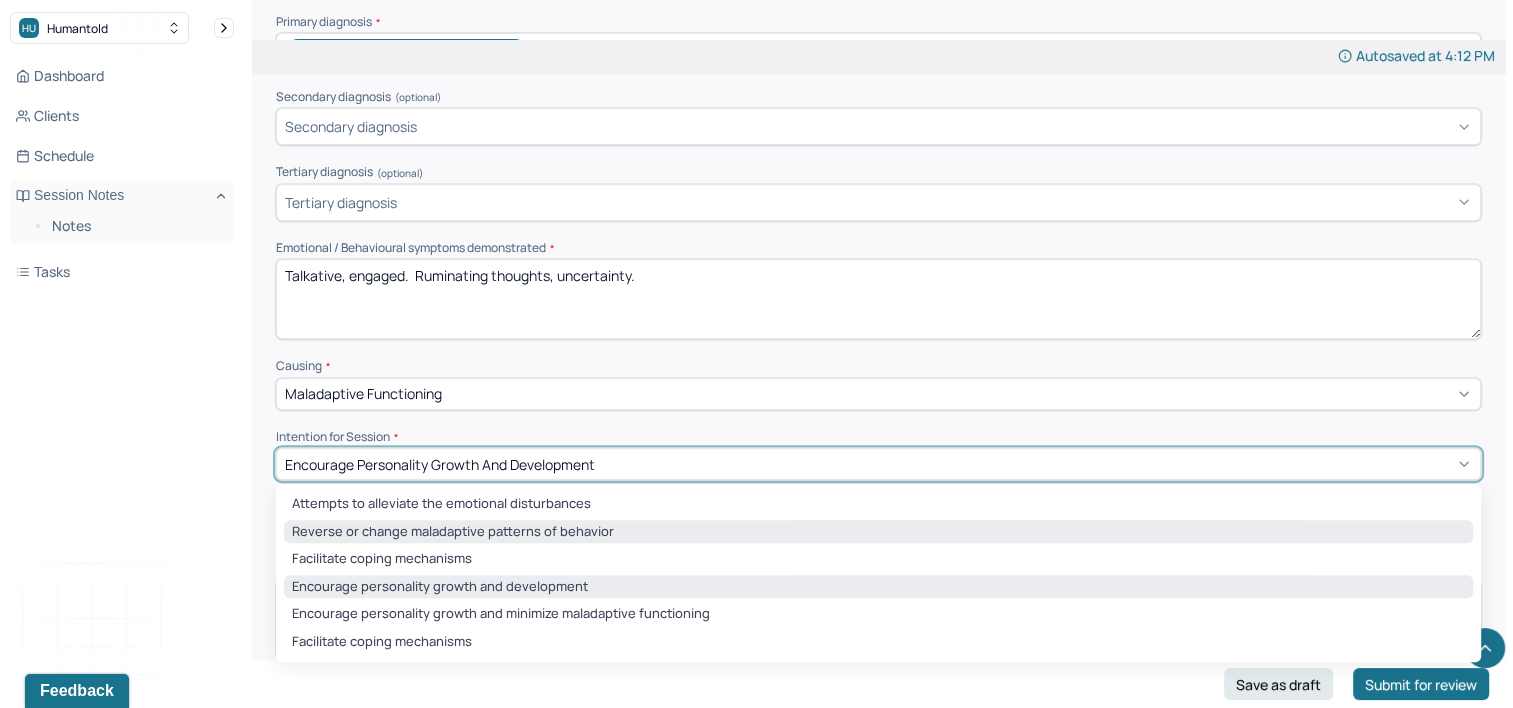 click on "Reverse or change maladaptive patterns of behavior" at bounding box center [878, 532] 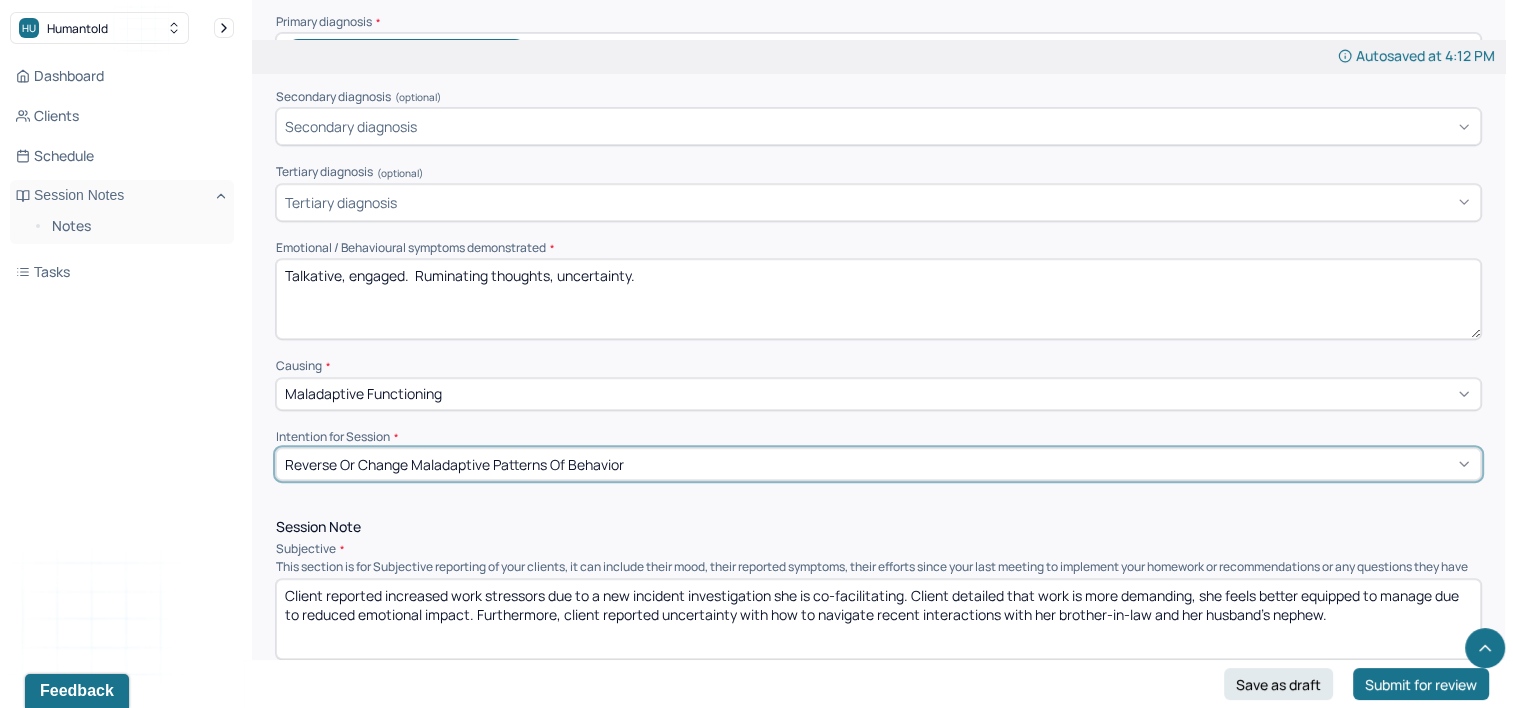 click on "Instructions The fields marked with an asterisk ( * ) are required before you can submit your notes. Before you can submit your session notes, they must be signed. You have the option to save your notes as a draft before making a submission. Appointment location * Teletherapy Client Teletherapy Location here Home Office Other Specify other client teletherapy location Work office Provider Teletherapy Location Home Office Other Consent was received for the teletherapy session The teletherapy session was conducted via video Primary diagnosis * F41.1 GENERALIZED ANXIETY DISORDER Secondary diagnosis (optional) Secondary diagnosis Tertiary diagnosis (optional) Tertiary diagnosis Emotional / Behavioural symptoms demonstrated * Talkative, engaged. Ruminating thoughts, uncertainty. Causing * Maladaptive Functioning Intention for Session * option Reverse or change maladaptive patterns of behavior, selected. Reverse or change maladaptive patterns of behavior Session Note Subjective Objective Assessment EDMR Other Plan" at bounding box center [878, 1162] 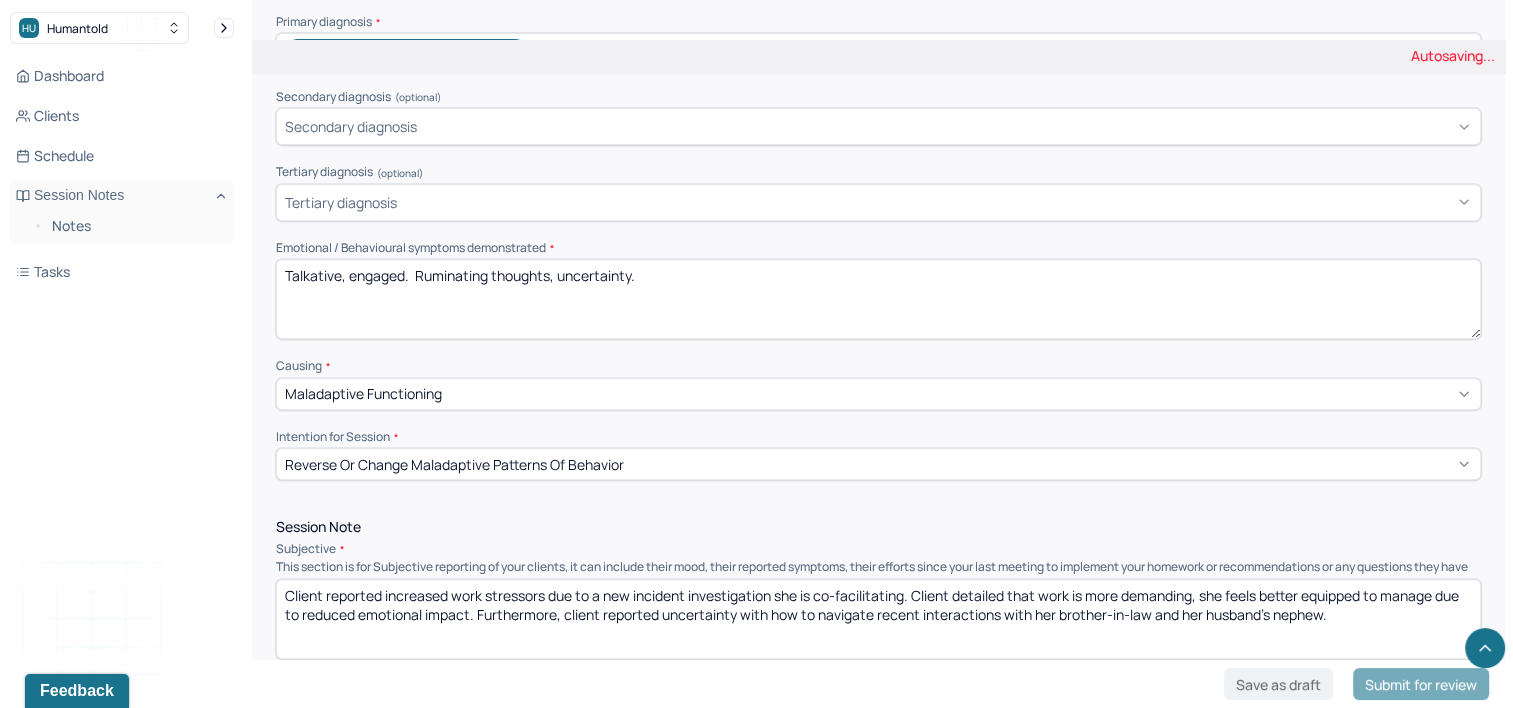 click on "Reverse or change maladaptive patterns of behavior" at bounding box center [454, 464] 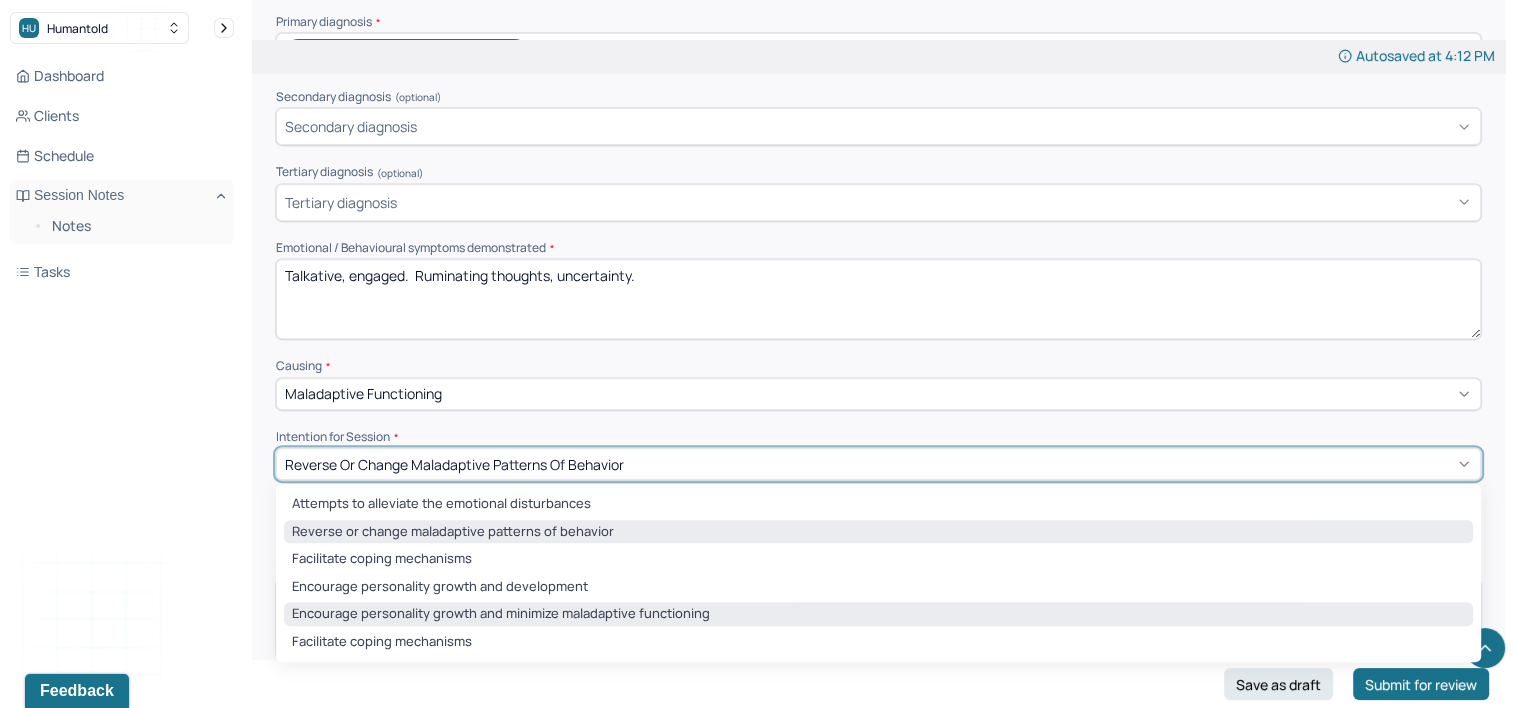 click on "Encourage personality growth and minimize maladaptive functioning" at bounding box center (878, 614) 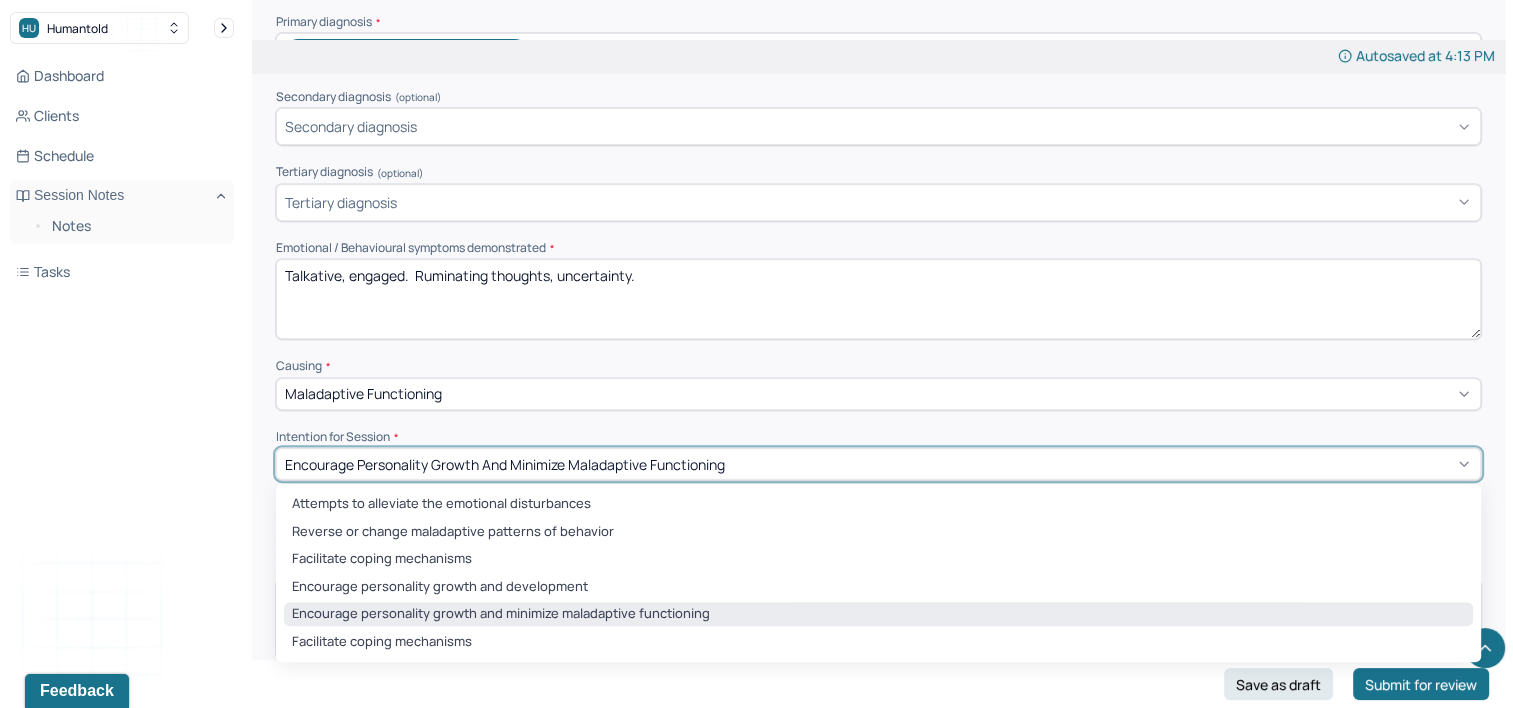 click on "Encourage personality growth and minimize maladaptive functioning" at bounding box center [505, 464] 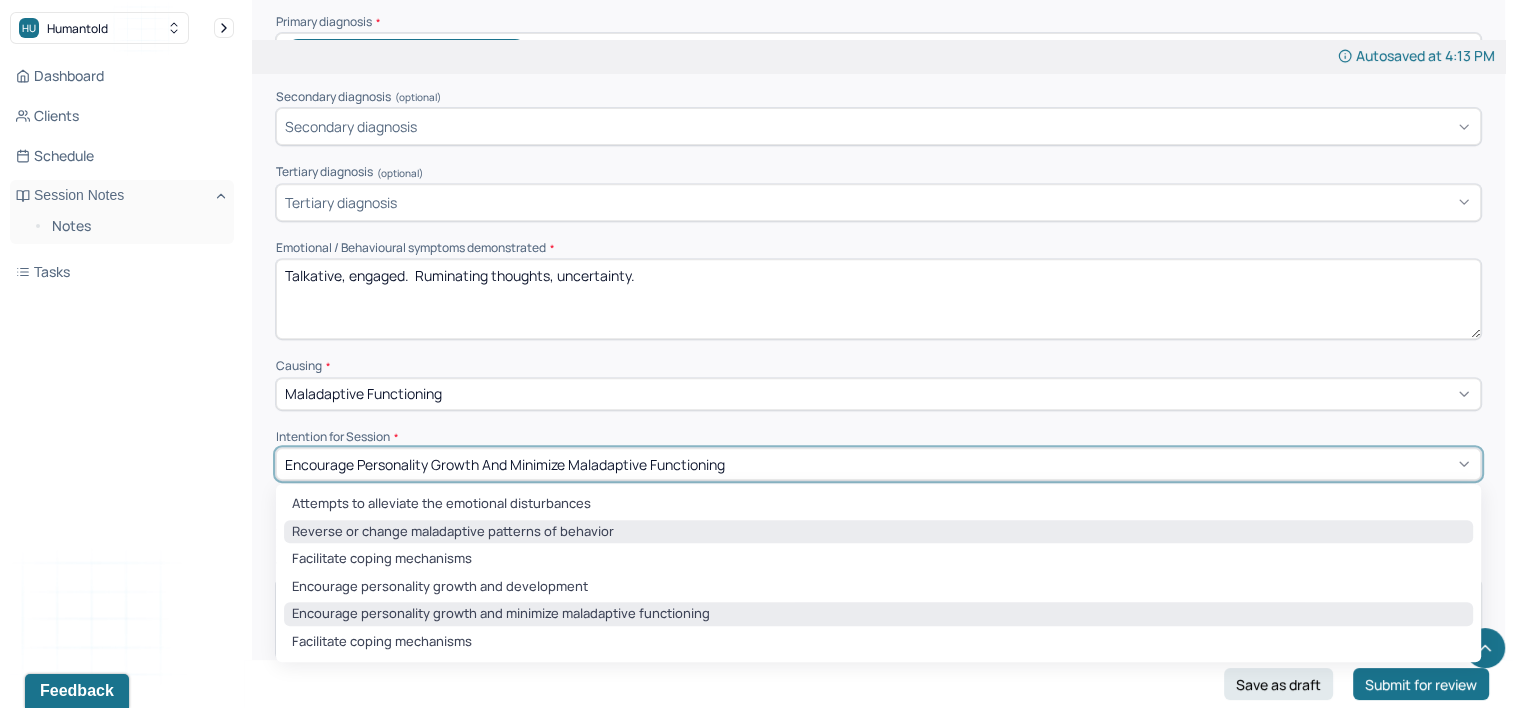 click on "Reverse or change maladaptive patterns of behavior" at bounding box center (878, 532) 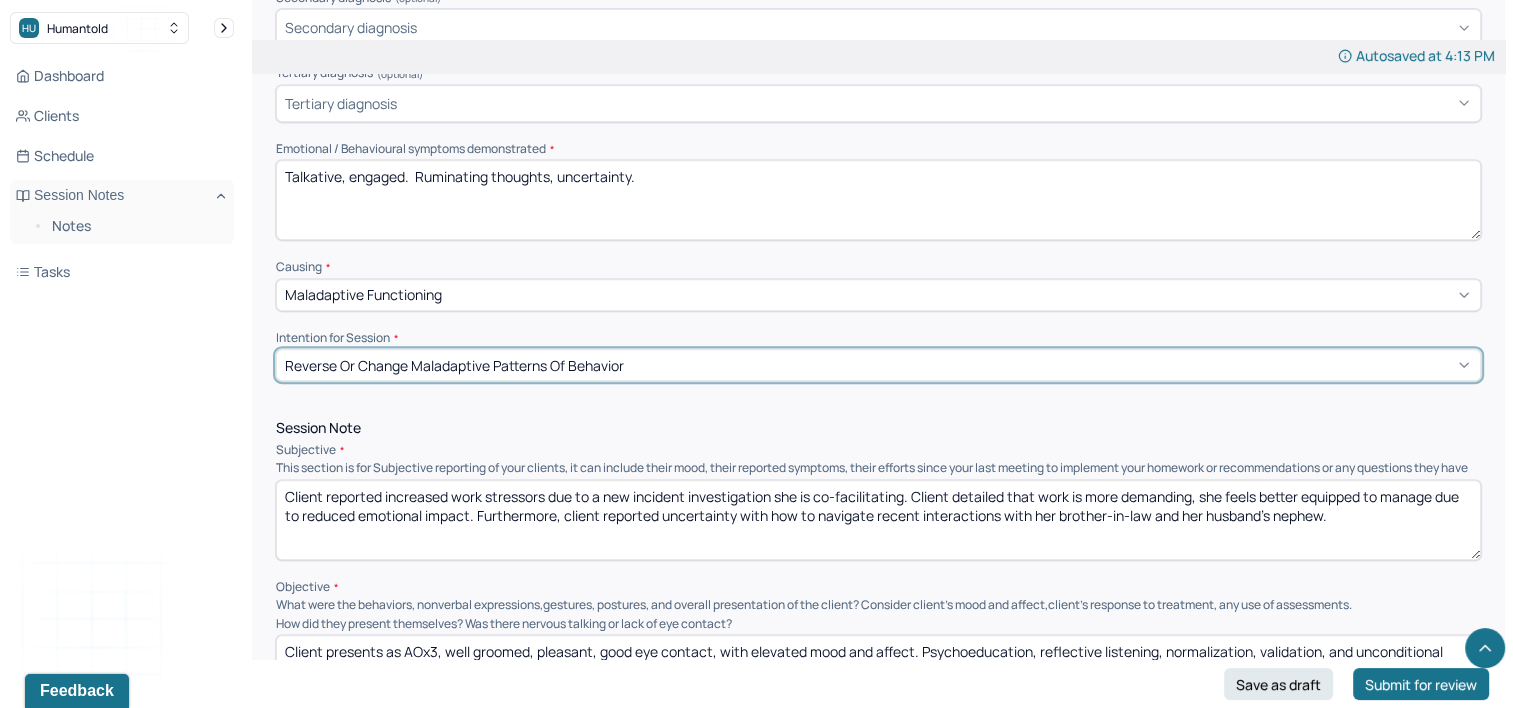 scroll, scrollTop: 900, scrollLeft: 0, axis: vertical 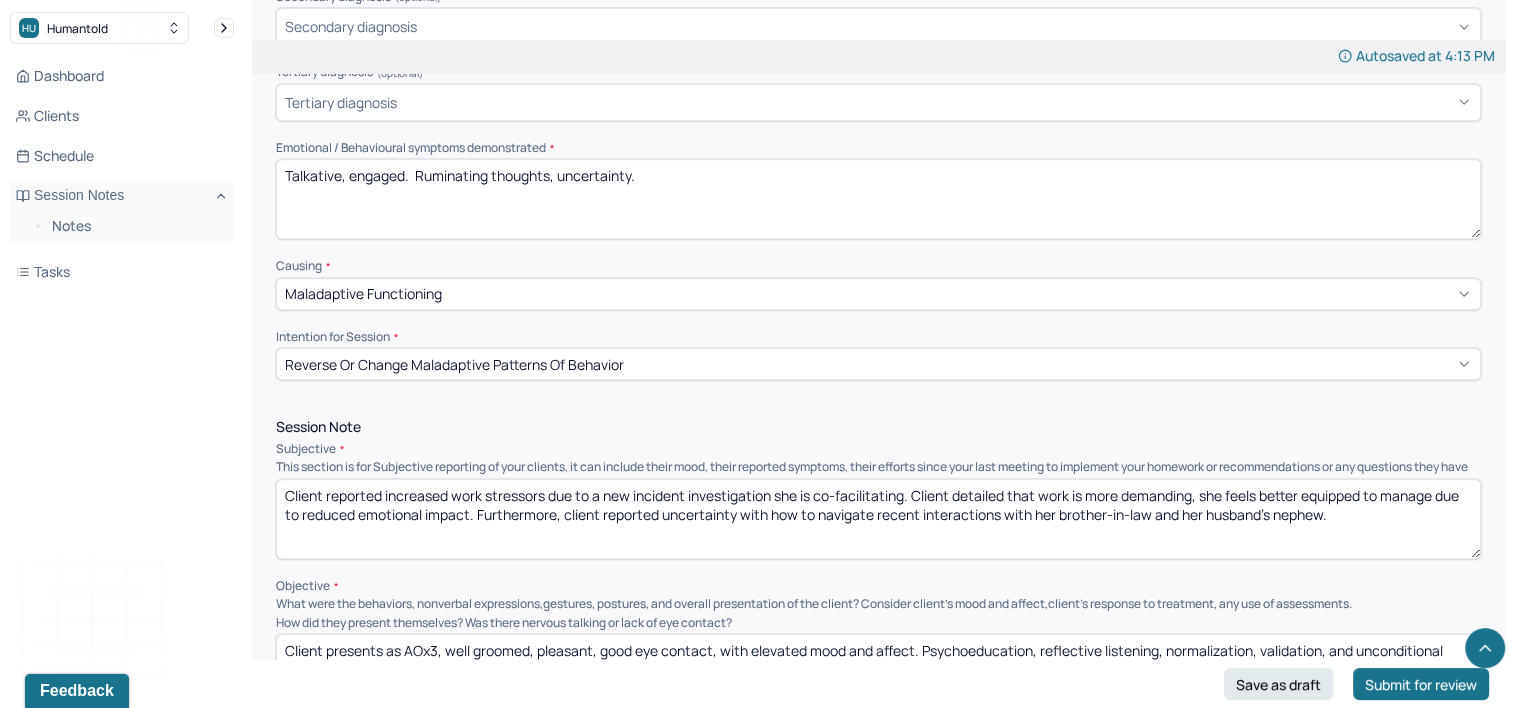 drag, startPoint x: 1347, startPoint y: 532, endPoint x: 216, endPoint y: 494, distance: 1131.6382 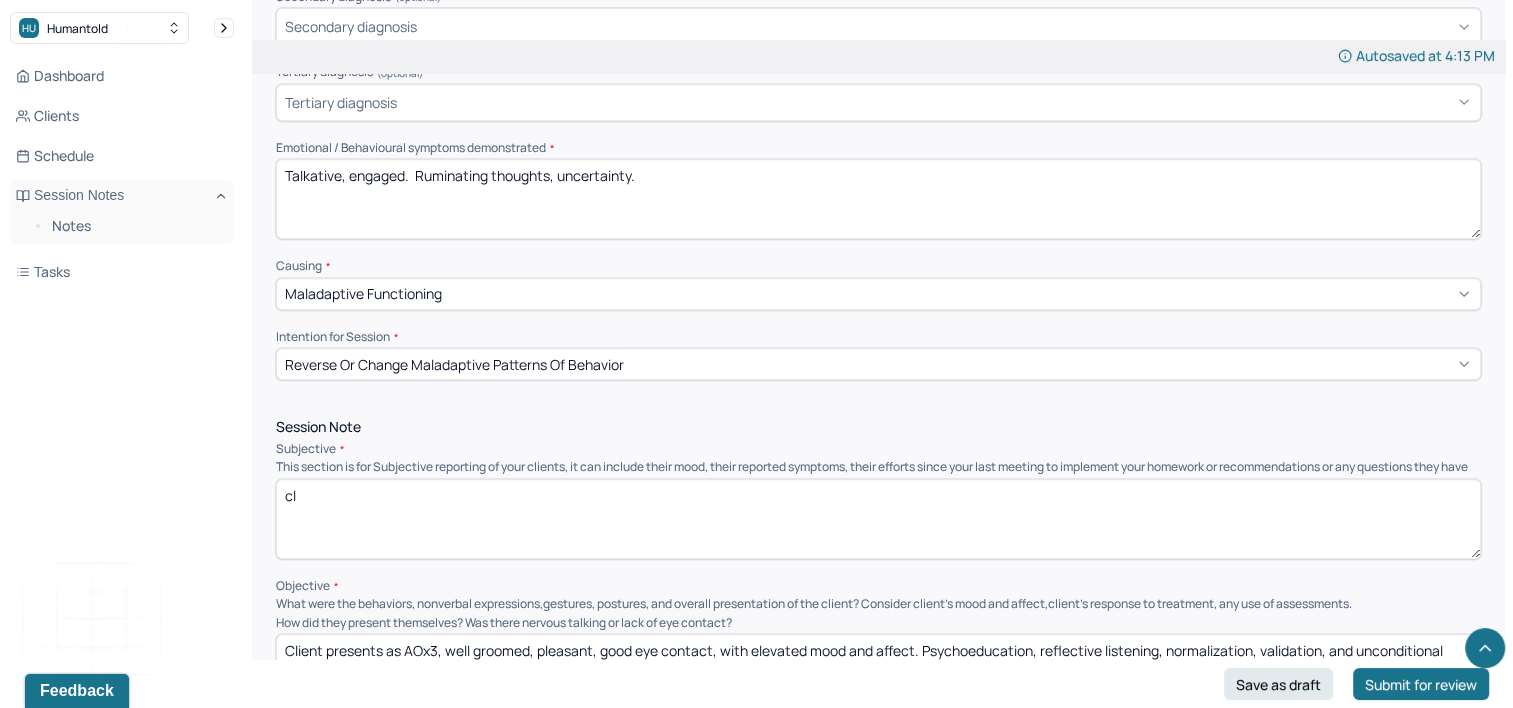 type on "c" 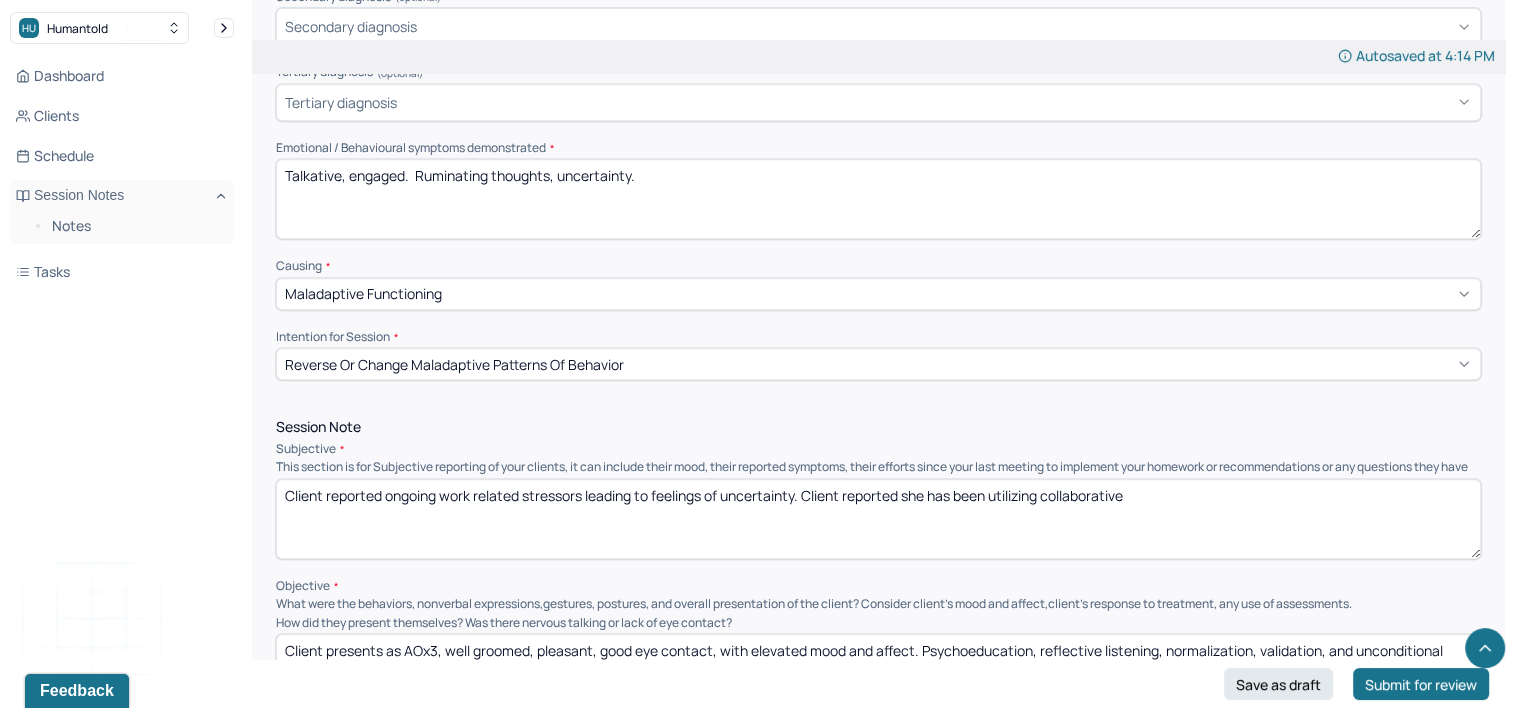 click on "Client reported ongoing work related stressors leading to feelings of uncertainty. Client reported she has been utilizing collaborative" at bounding box center (878, 519) 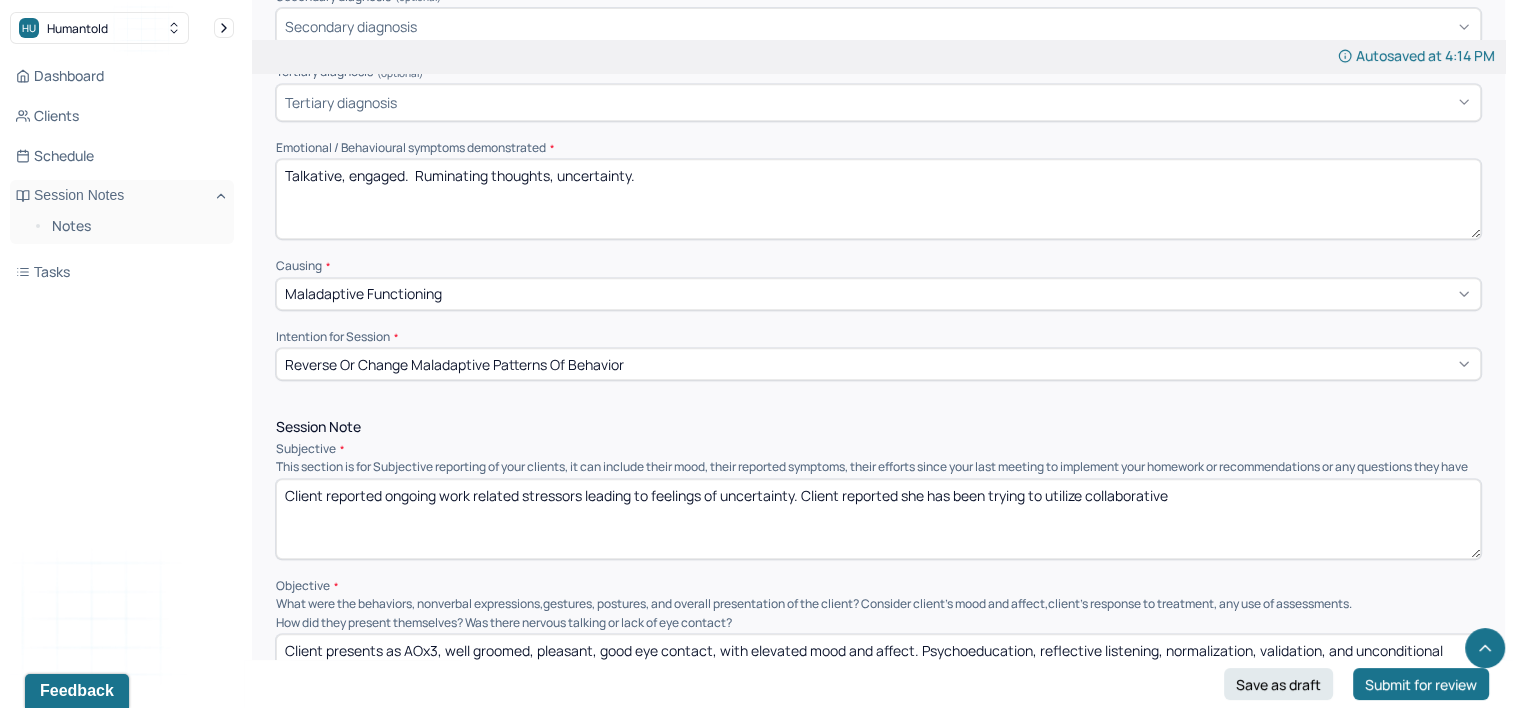click on "Client reported ongoing work related stressors leading to feelings of uncertainty. Client reported she has been trying to utilizicollaborative" at bounding box center (878, 519) 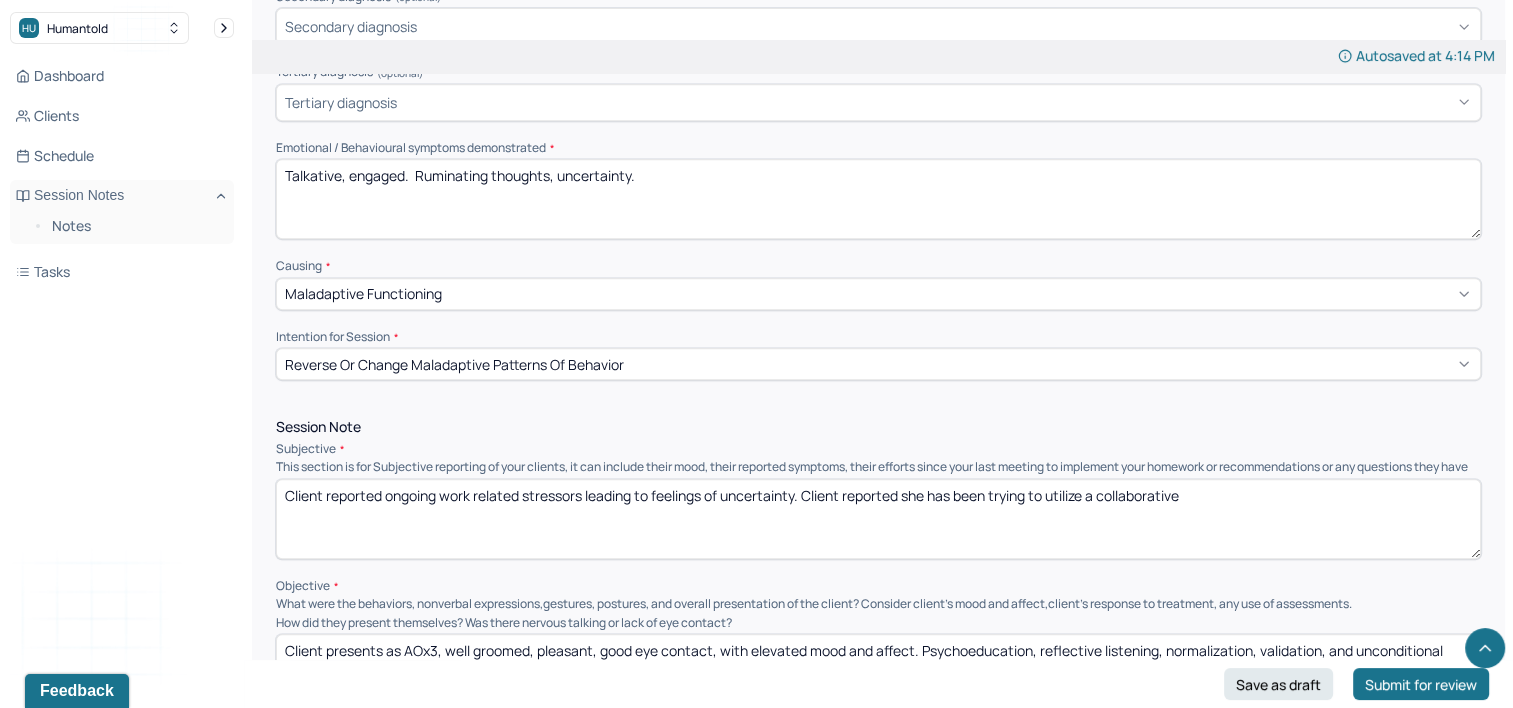 click on "Client reported ongoing work related stressors leading to feelings of uncertainty. Client reported she has been trying to utilize collaborative" at bounding box center [878, 519] 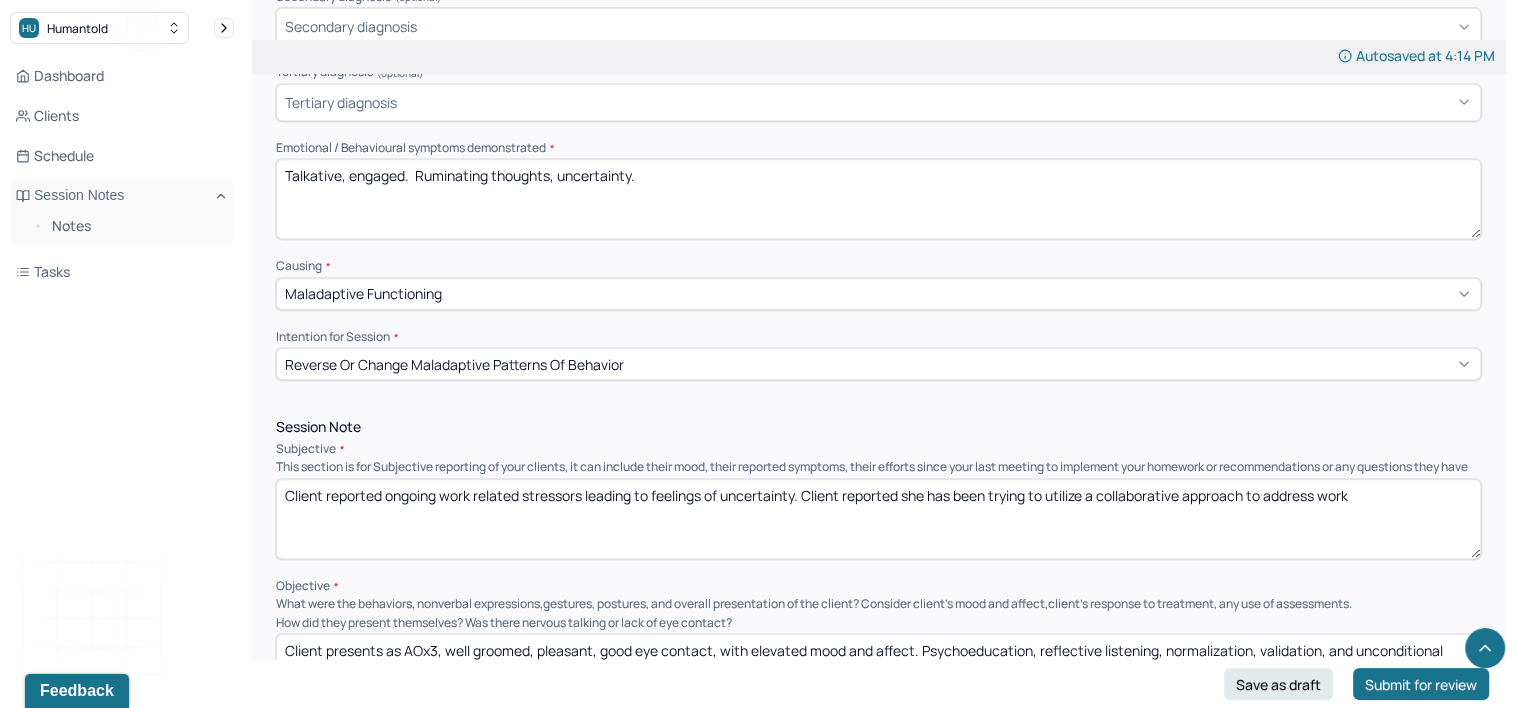 click on "Client reported ongoing work related stressors leading to feelings of uncertainty. Client reported she has been trying to utilize a collaborative approach to address work" at bounding box center [878, 519] 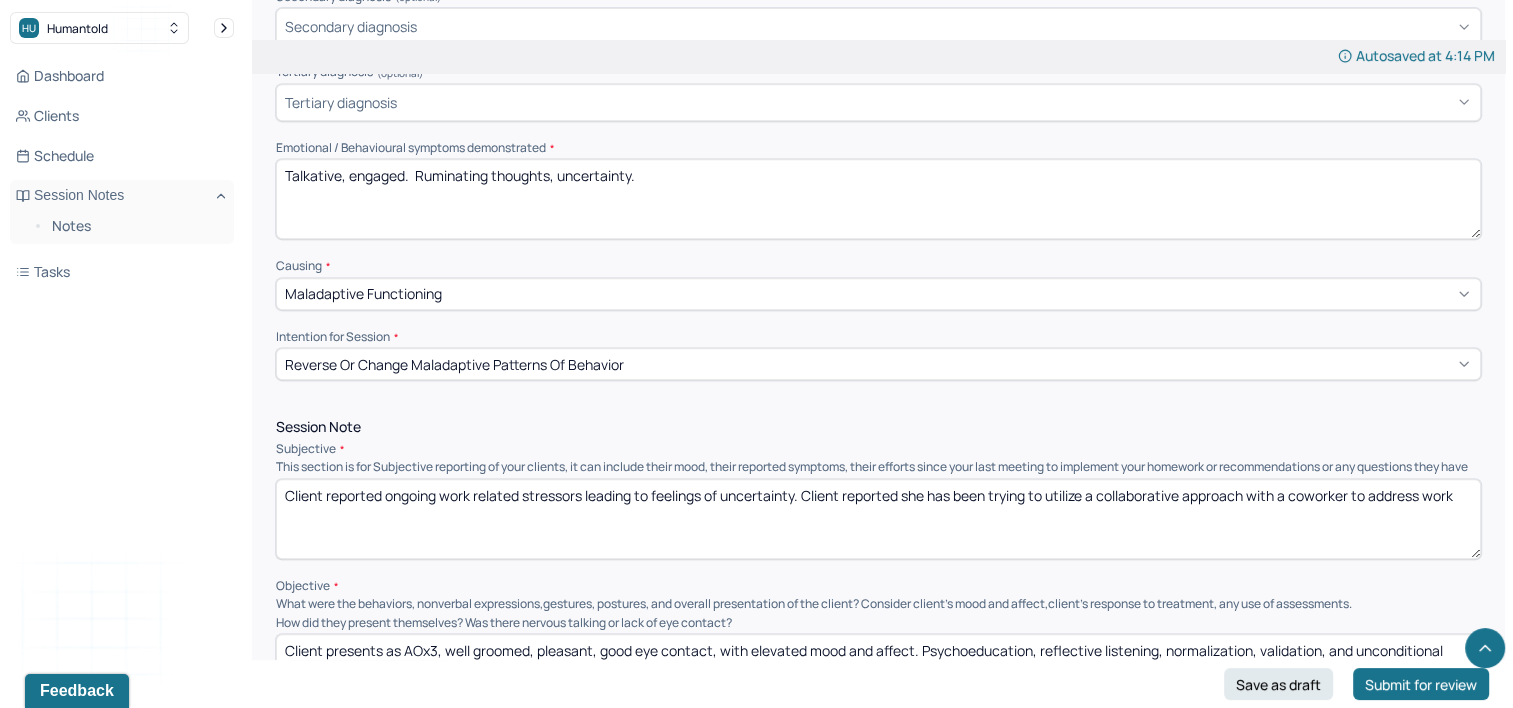 click on "Client reported ongoing work related stressors leading to feelings of uncertainty. Client reported she has been trying to utilize a collaborative approach with a coworker to address work" at bounding box center [878, 519] 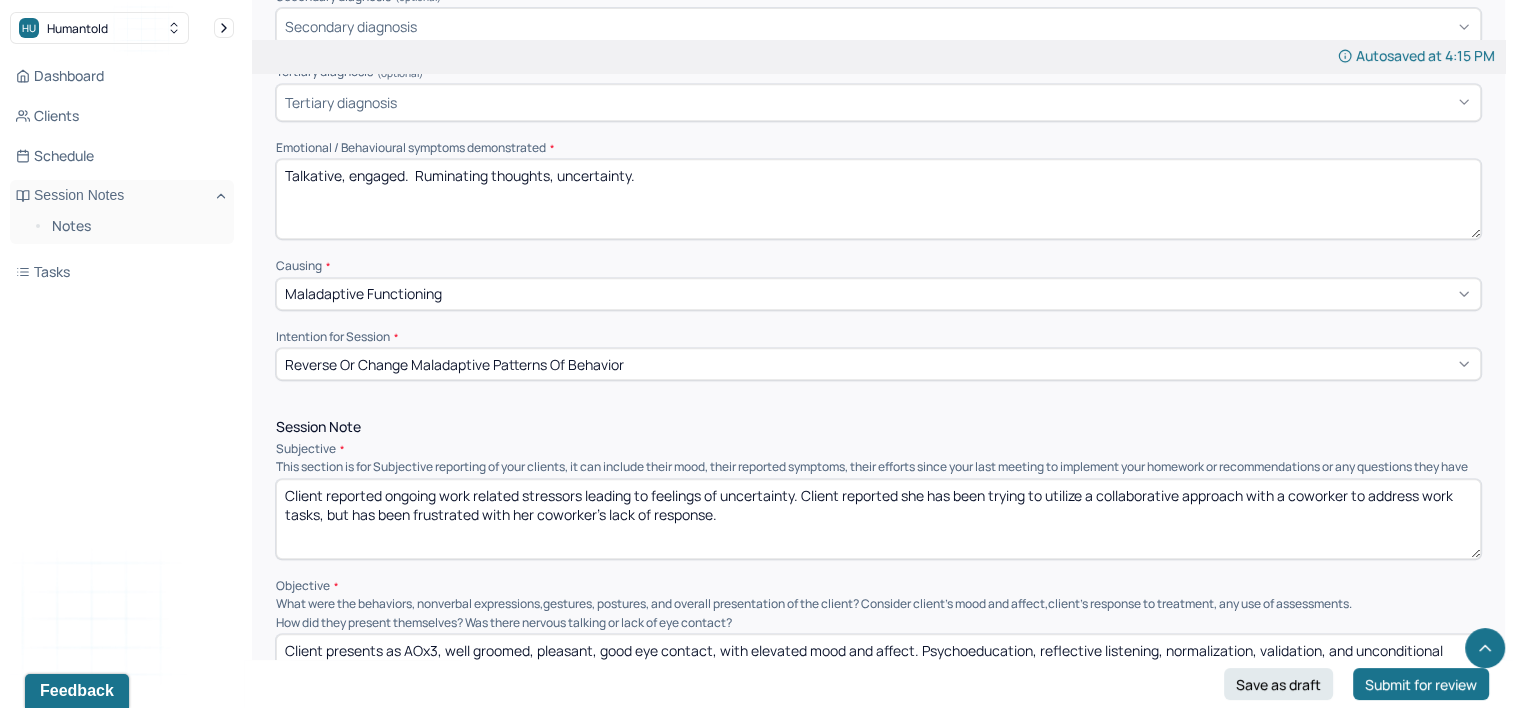 click on "Client reported ongoing work related stressors leading to feelings of uncertainty. Client reported she has been trying to utilize a collaborative approach with a coworker to address work tasks, but has been frustrated with her coworker's lack of response." at bounding box center [878, 519] 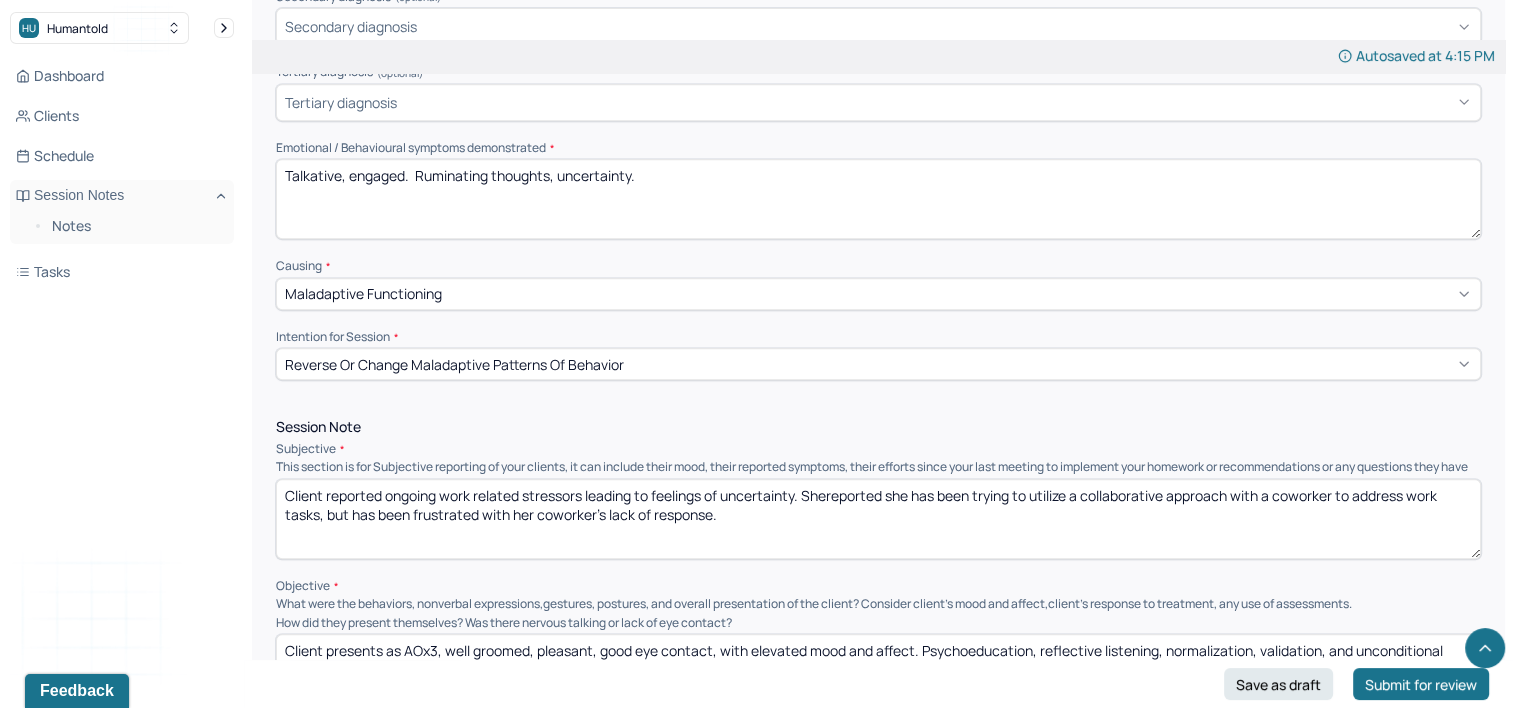 click on "Client reported ongoing work related stressors leading to feelings of uncertainty. Client reported she has been trying to utilize a collaborative approach with a coworker to address work tasks, but has been frustrated with her coworker's lack of response." at bounding box center (878, 519) 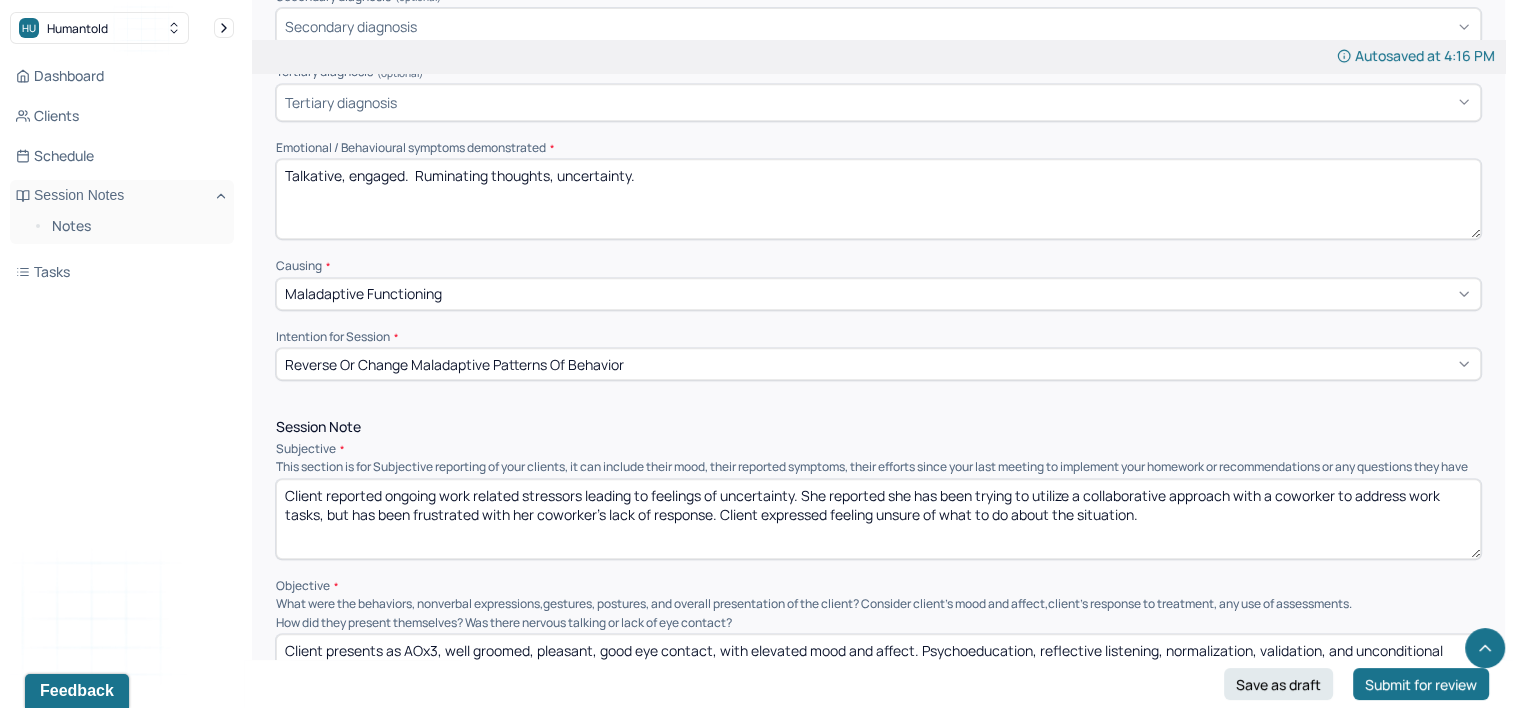 scroll, scrollTop: 1100, scrollLeft: 0, axis: vertical 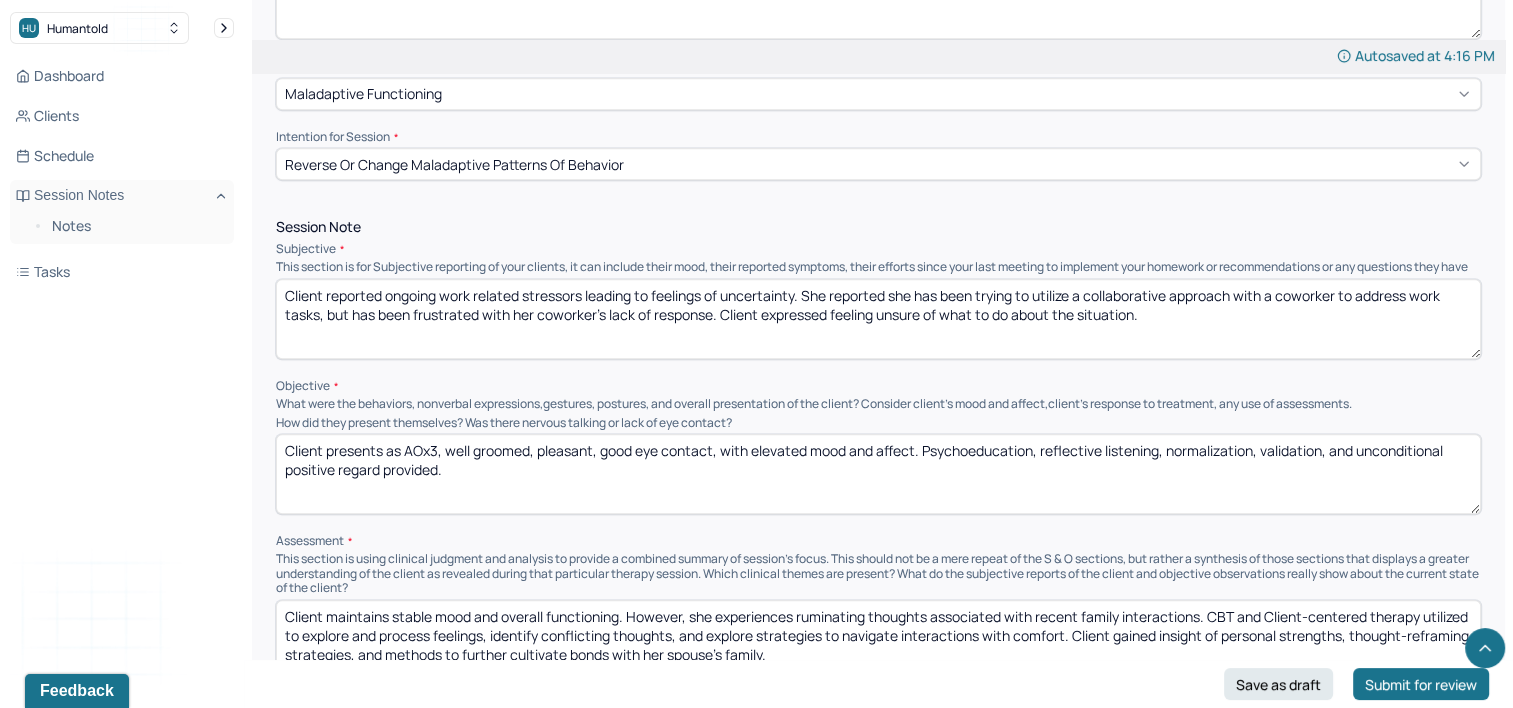 type on "Client reported ongoing work related stressors leading to feelings of uncertainty. She reported she has been trying to utilize a collaborative approach with a coworker to address work tasks, but has been frustrated with her coworker's lack of response. Client expressed feeling unsure of what to do about the situation." 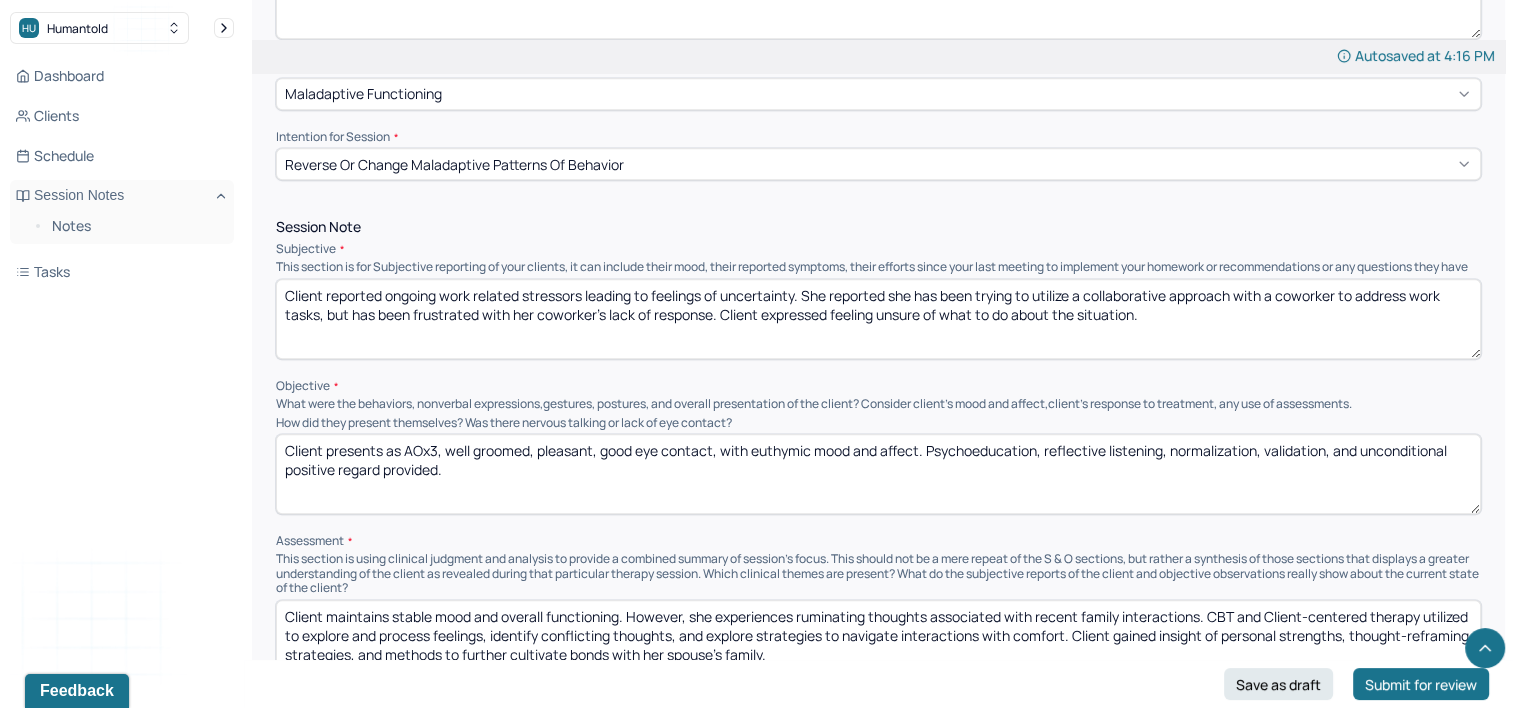 click on "Client presents as AOx3, well groomed, pleasant, good eye contact, with euthymic mood and affect. Psychoeducation, reflective listening, normalization, validation, and unconditional positive regard provided." at bounding box center (878, 474) 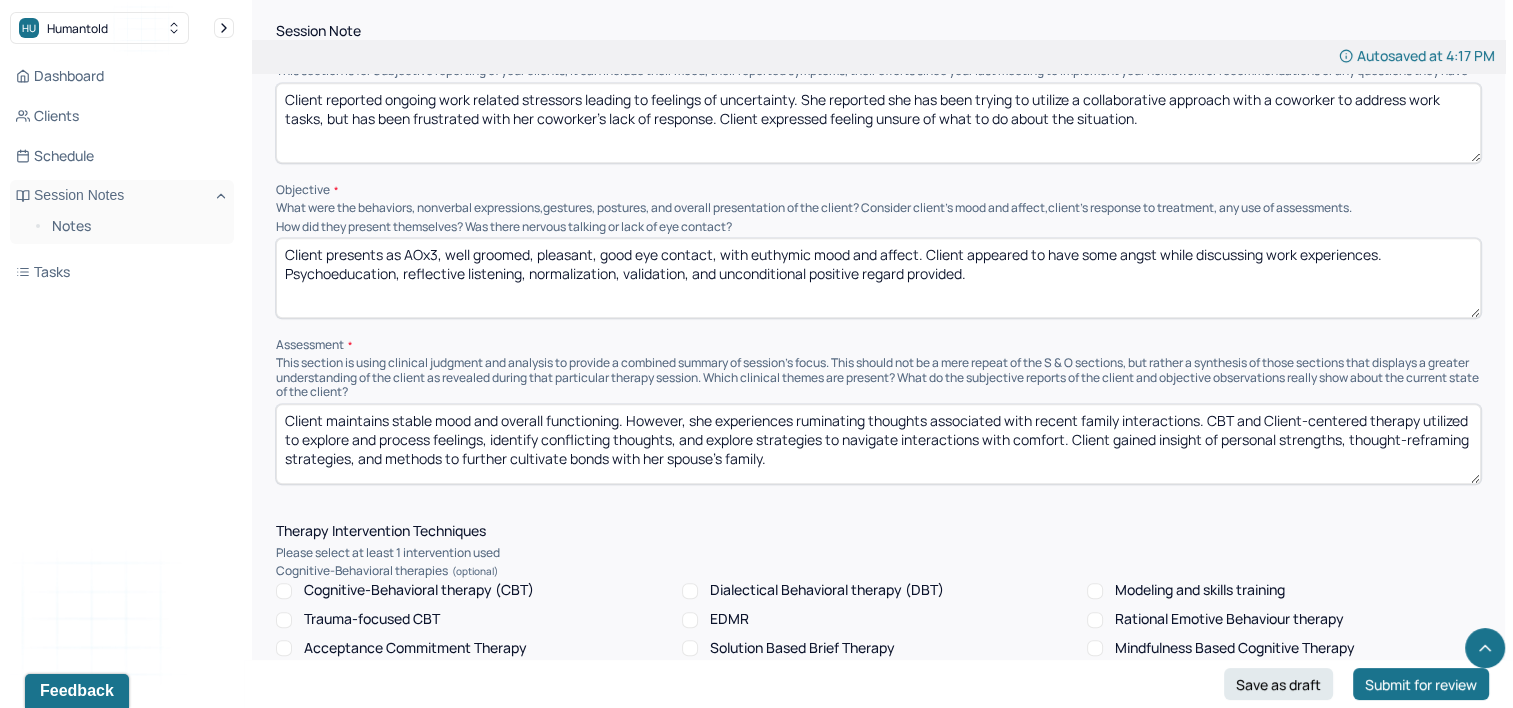 scroll, scrollTop: 1300, scrollLeft: 0, axis: vertical 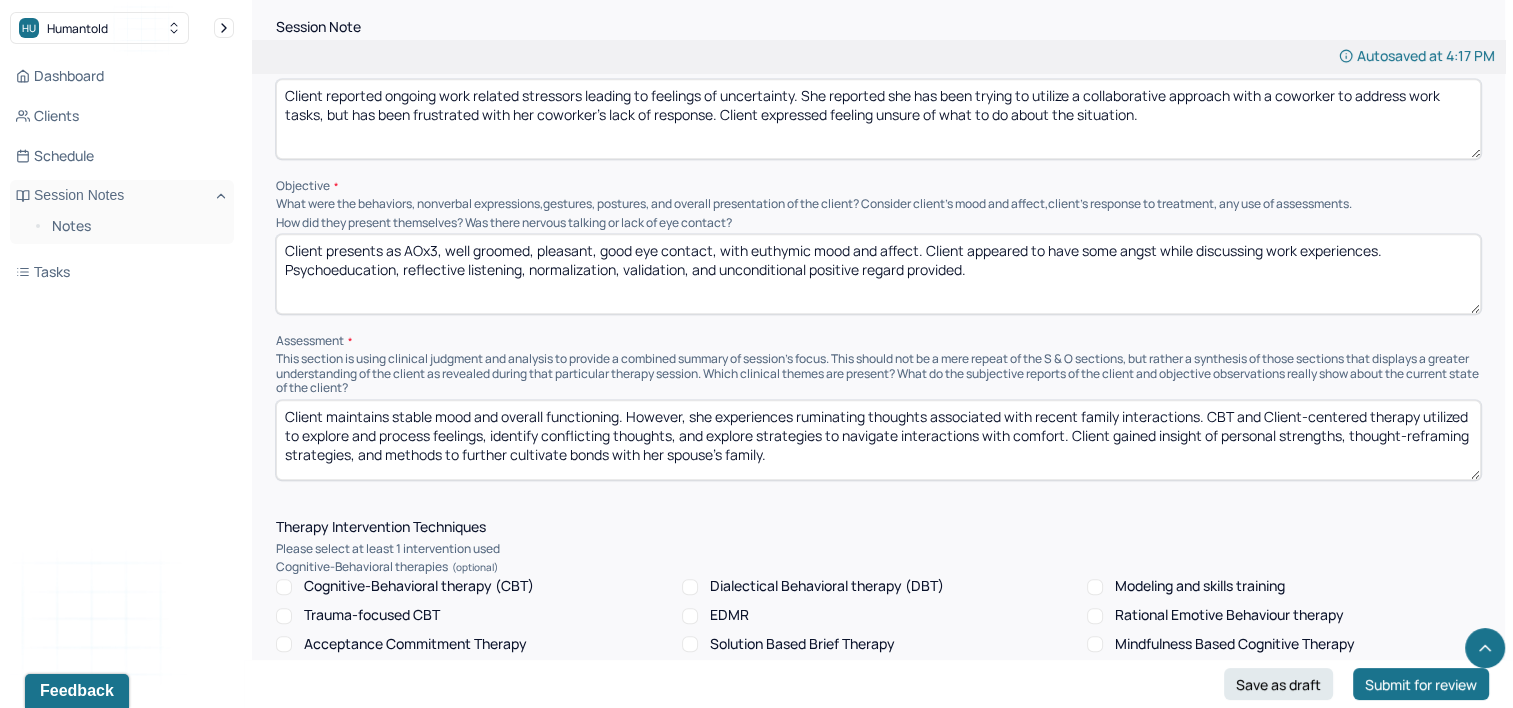 type on "Client presents as AOx3, well groomed, pleasant, good eye contact, with euthymic mood and affect. Client appeared to have some angst while discussing work experiences. Psychoeducation, reflective listening, normalization, validation, and unconditional positive regard provided." 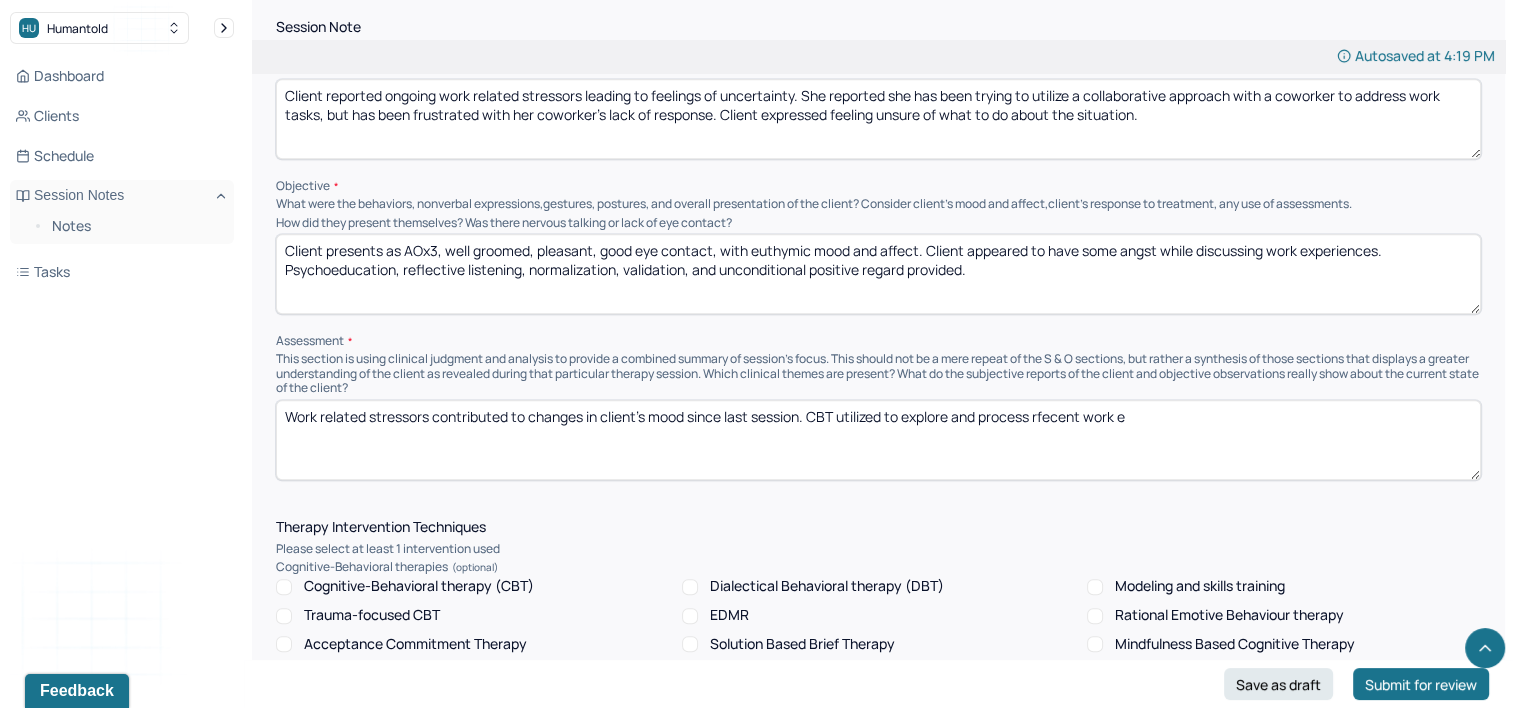 click on "Work related stressors contributed to changes in client's mood since last session. CBT utilized to explore and process rfecent work" at bounding box center (878, 440) 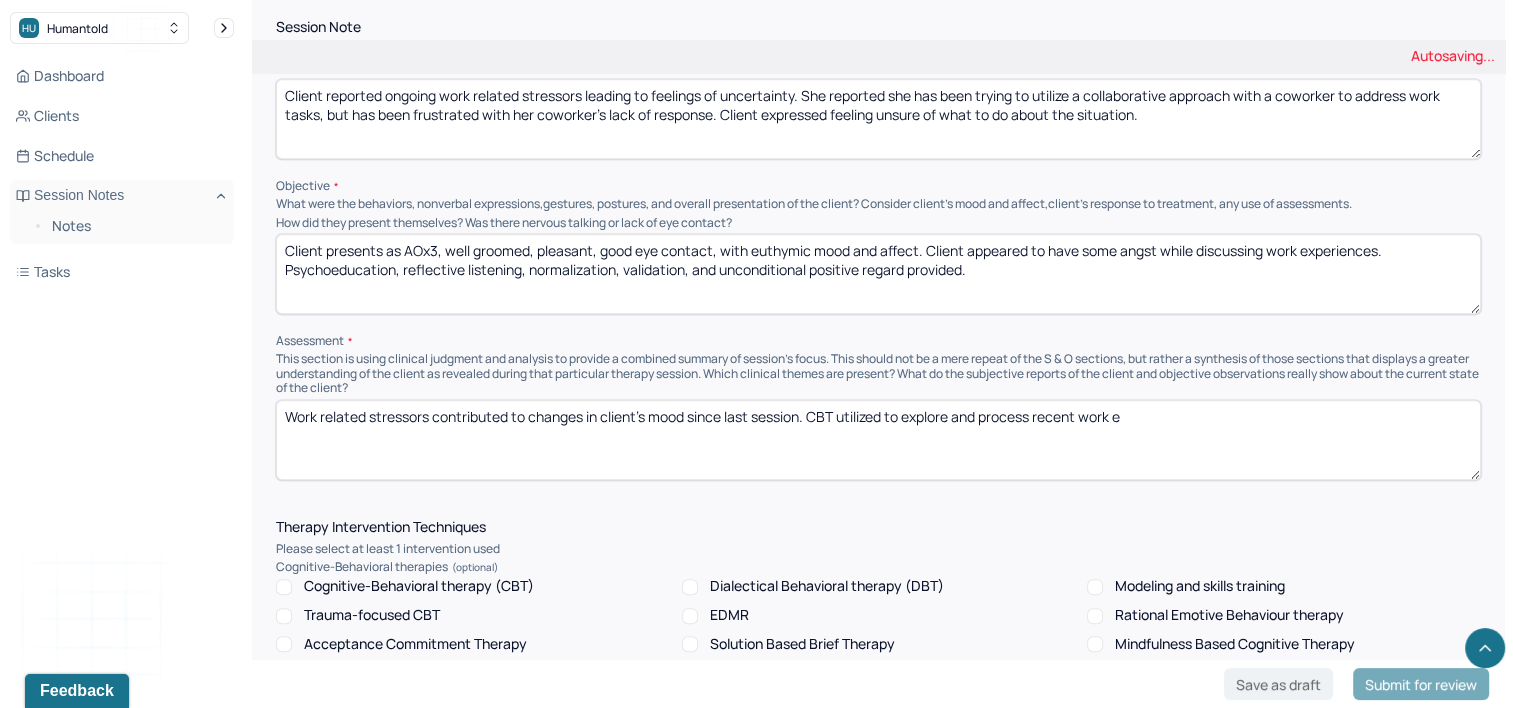 click on "Work related stressors contributed to changes in client's mood since last session. CBT utilized to explore and process rfecent work" at bounding box center [878, 440] 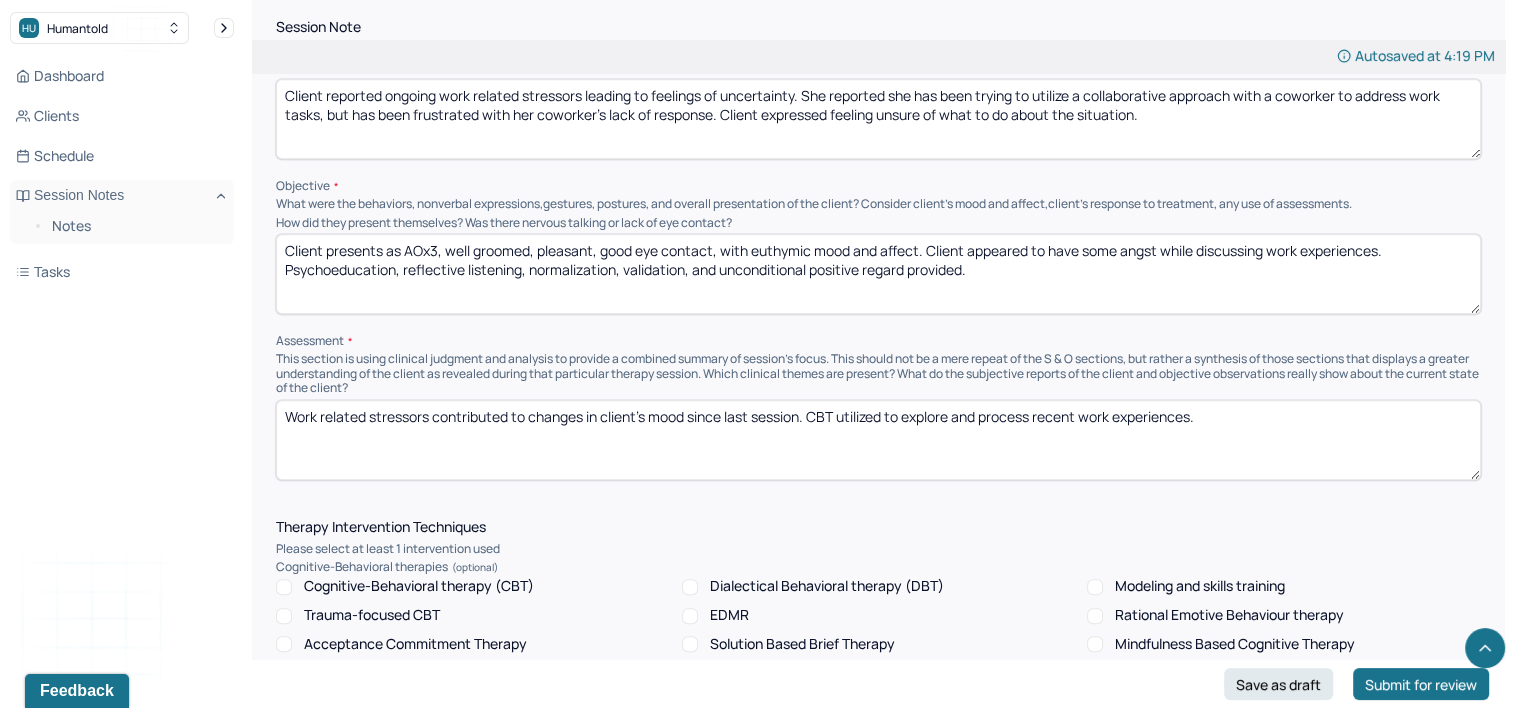 click on "Work related stressors contributed to changes in client's mood since last session. CBT utilized to explore and process recent work experiences." at bounding box center [878, 440] 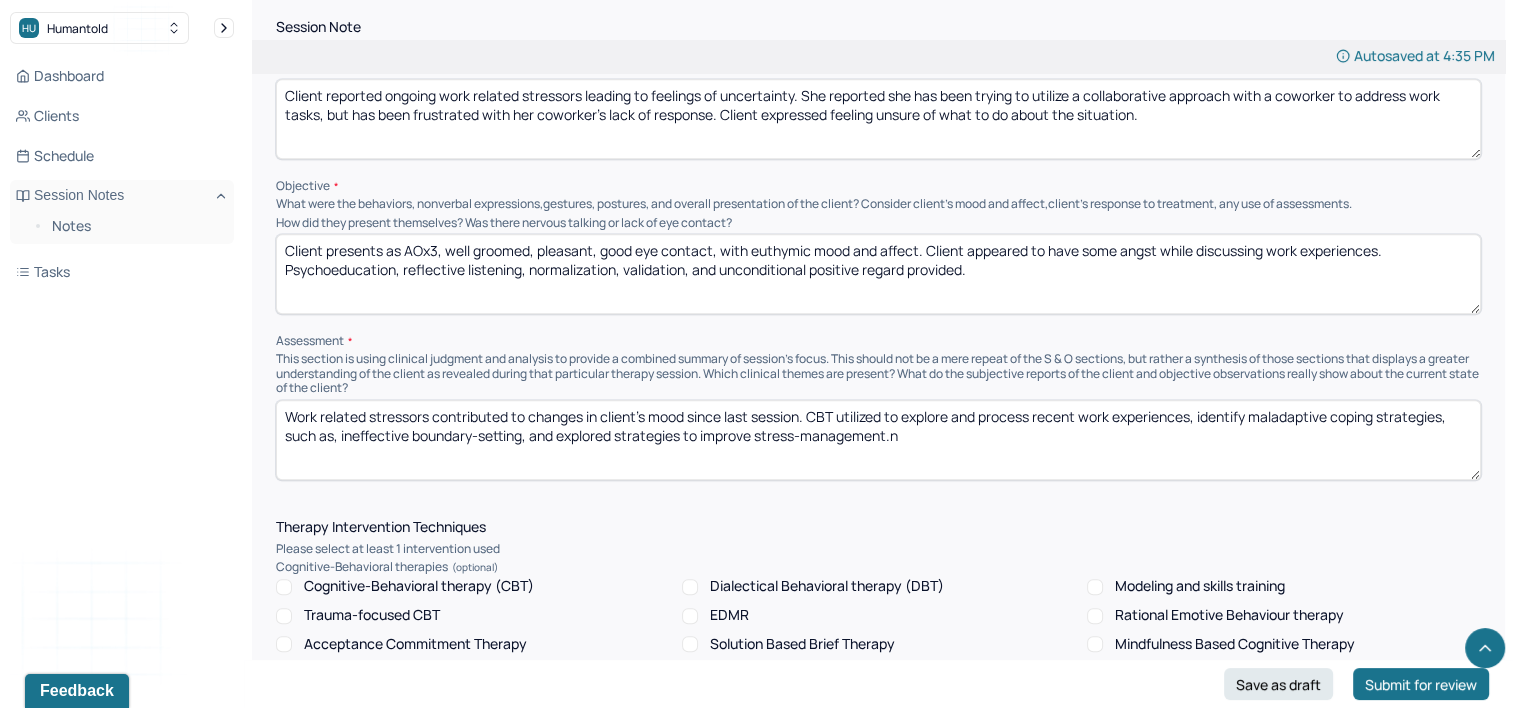 click on "Work related stressors contributed to changes in client's mood since last session. CBT utilized to explore and process recent work experiences, identify maladaptive coping strategies, such as, ineffective boundary-setting, and explored strategies to improve stress-management.n" at bounding box center (878, 440) 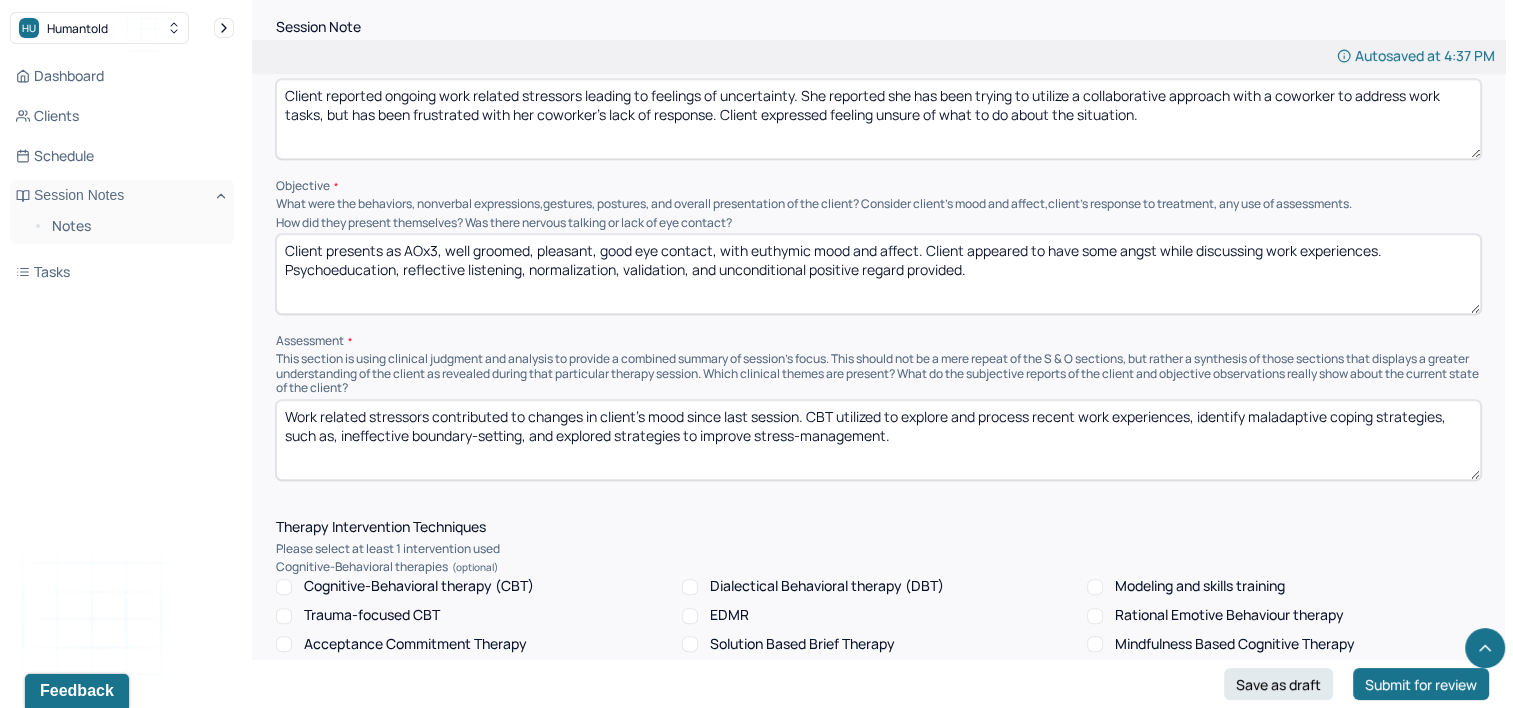 click on "Work related stressors contributed to changes in client's mood since last session. CBT utilized to explore and process recent work experiences, identify maladaptive coping strategies, such as, ineffective boundary-setting, and explored strategies to improve stress-management." at bounding box center (878, 440) 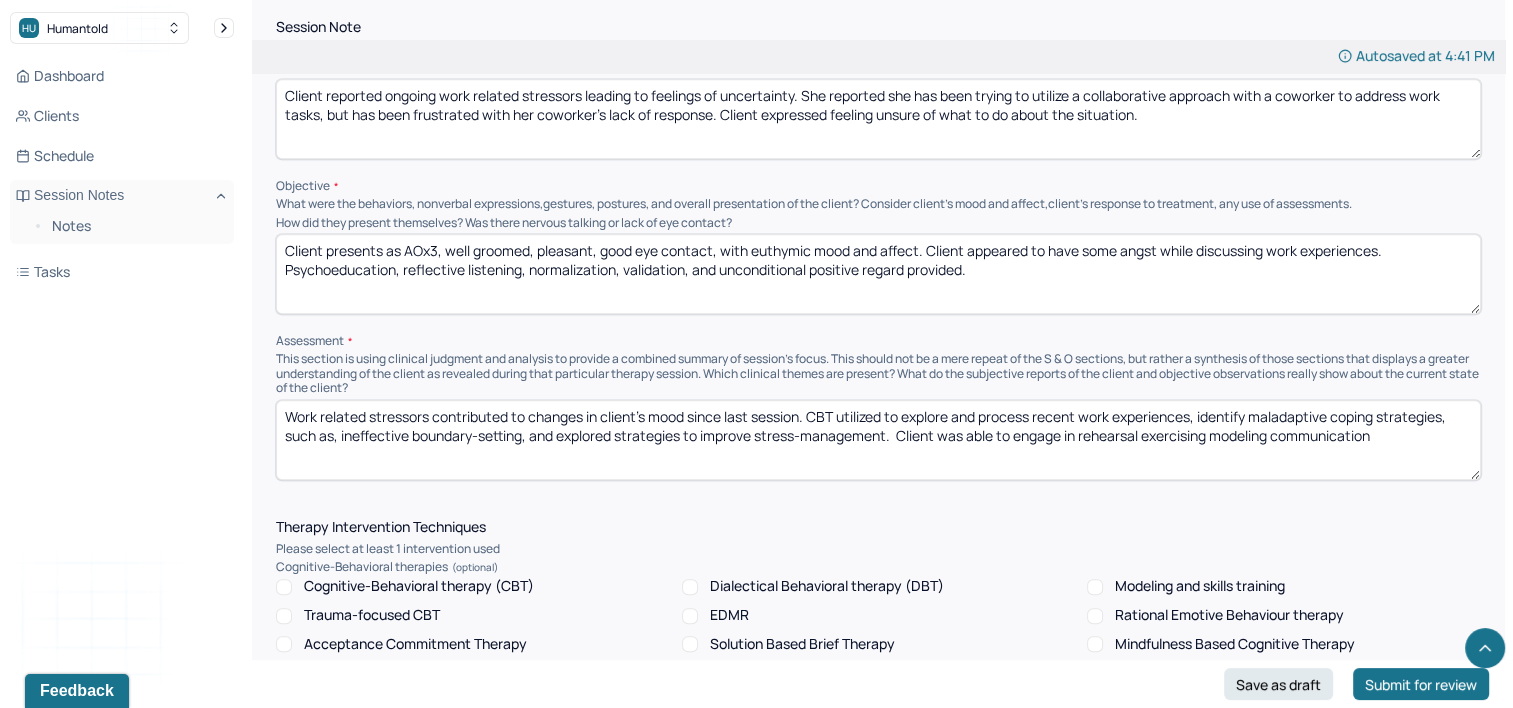 click on "Work related stressors contributed to changes in client's mood since last session. CBT utilized to explore and process recent work experiences, identify maladaptive coping strategies, such as, ineffective boundary-setting, and explored strategies to improve stress-management.  Client was able to engage in rehearsal exercising modeling communication" at bounding box center [878, 440] 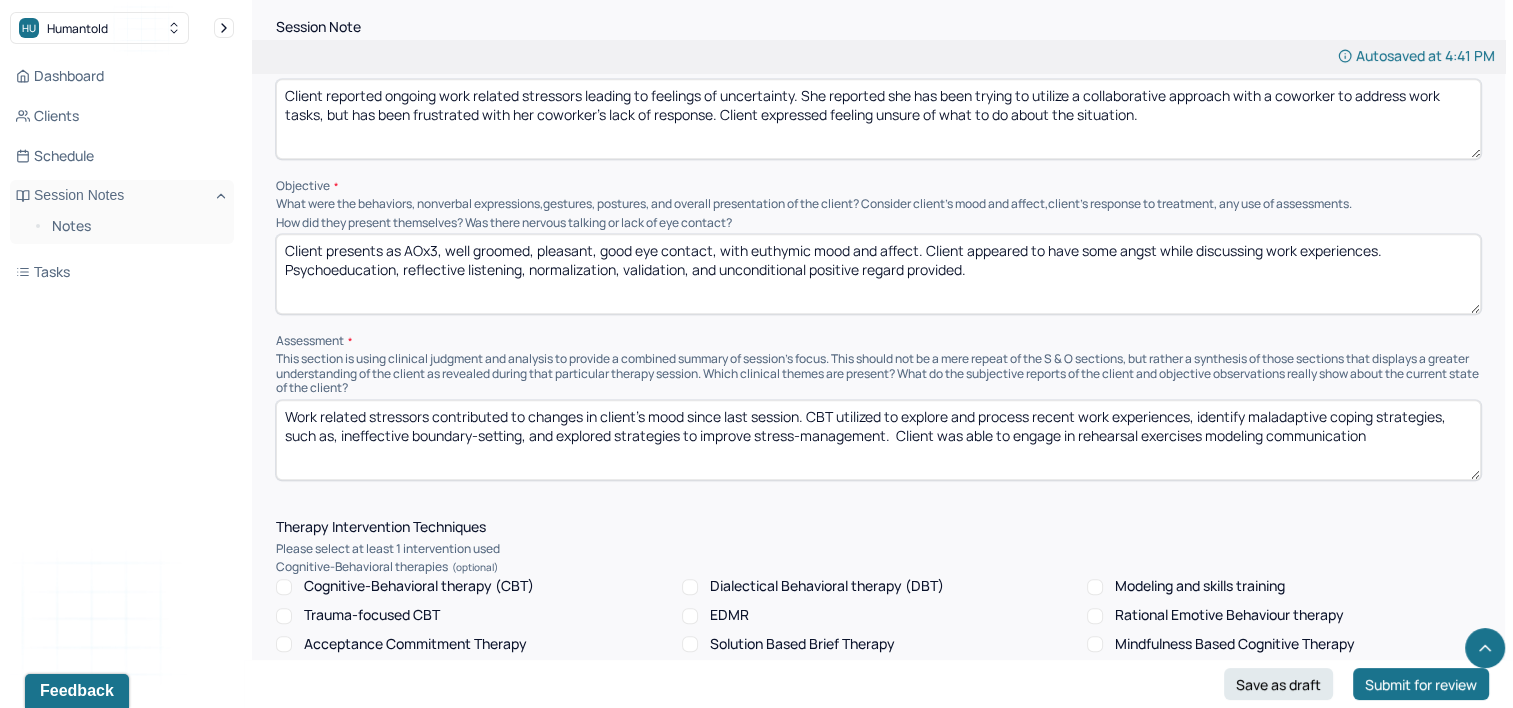 click on "Work related stressors contributed to changes in client's mood since last session. CBT utilized to explore and process recent work experiences, identify maladaptive coping strategies, such as, ineffective boundary-setting, and explored strategies to improve stress-management.  Client was able to engage in rehearsal exercises modeling communication" at bounding box center (878, 440) 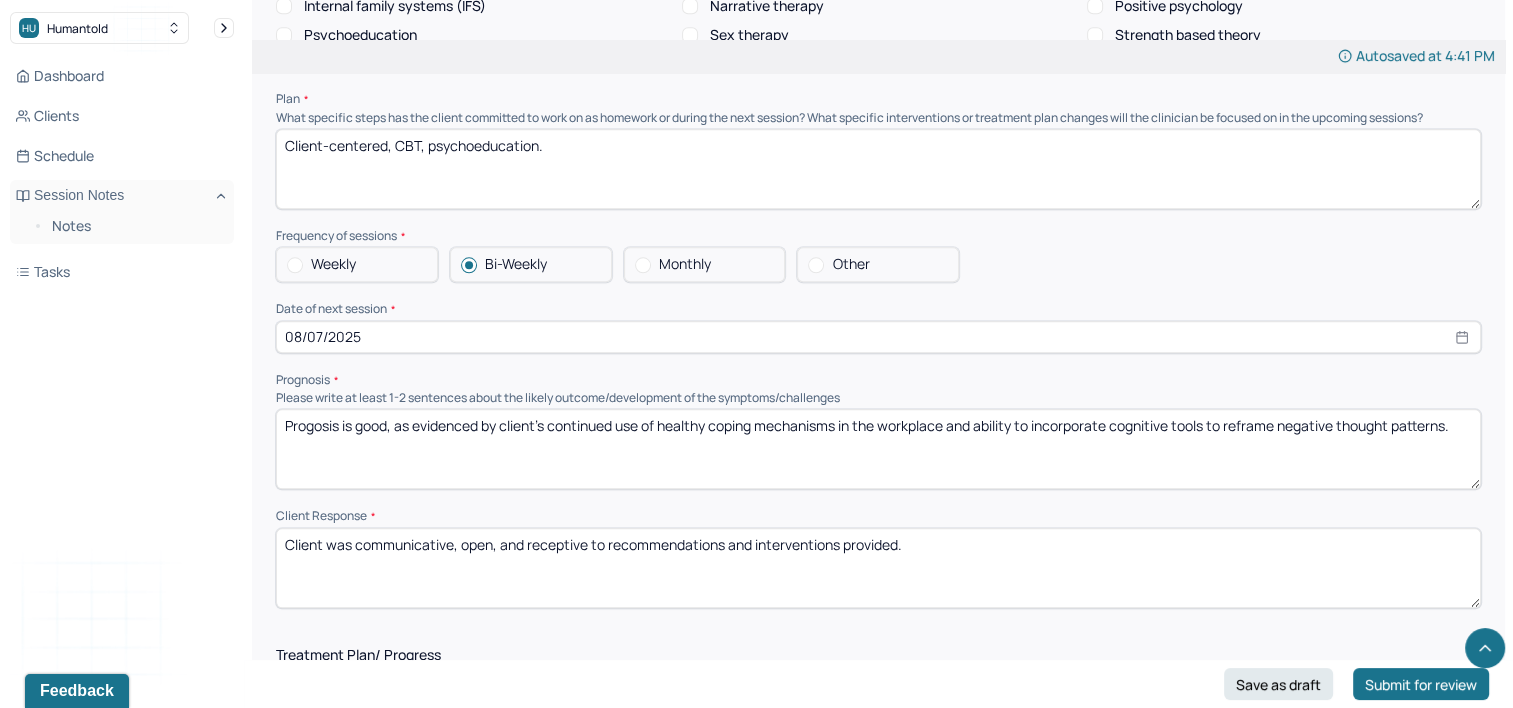 scroll, scrollTop: 1900, scrollLeft: 0, axis: vertical 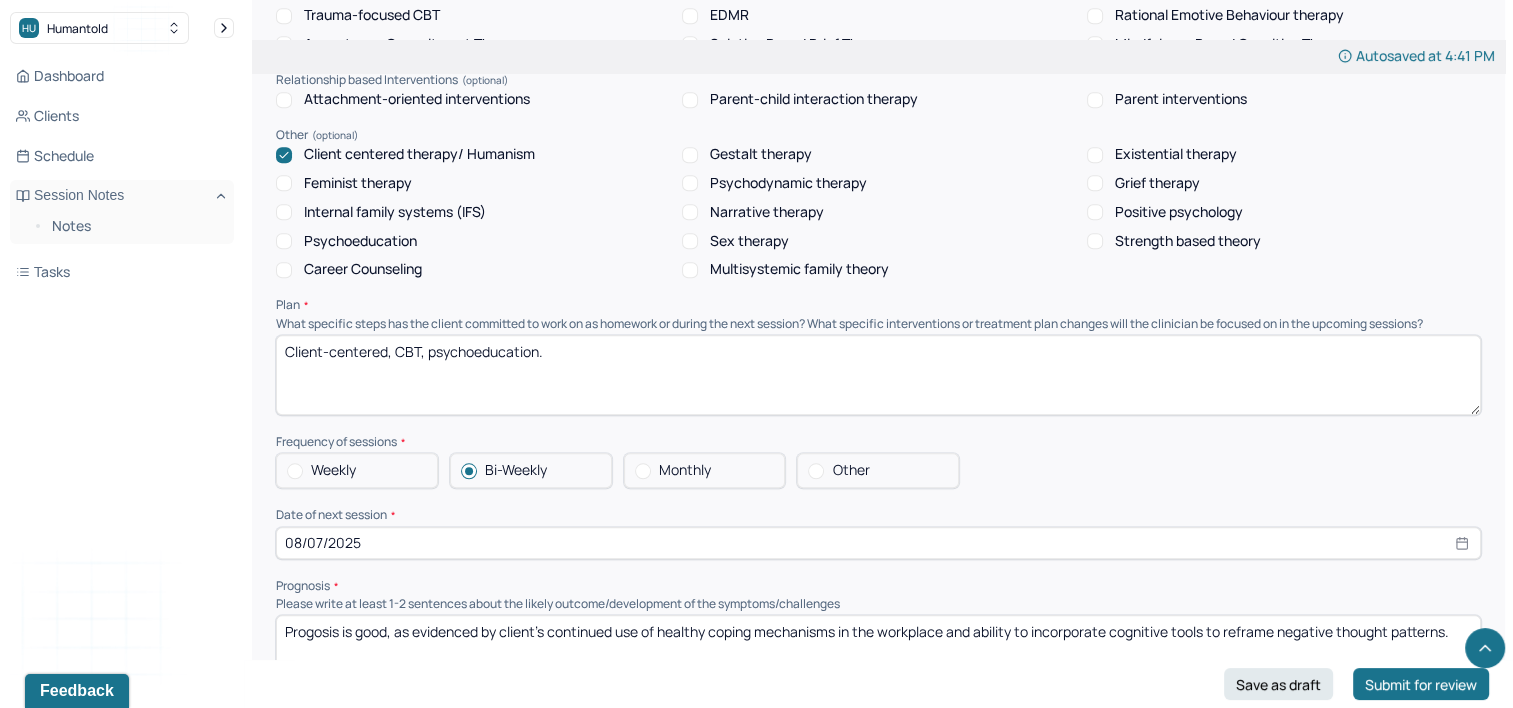 type on "Work related stressors contributed to changes in client's mood since last session. CBT utilized to explore and process recent work experiences, identify maladaptive coping strategies, such as, ineffective boundary-setting, and explored strategies to improve stress-management. Client was able to engage in rehearsal exercises modeling communication strategies to better assert and enforce boundaries." 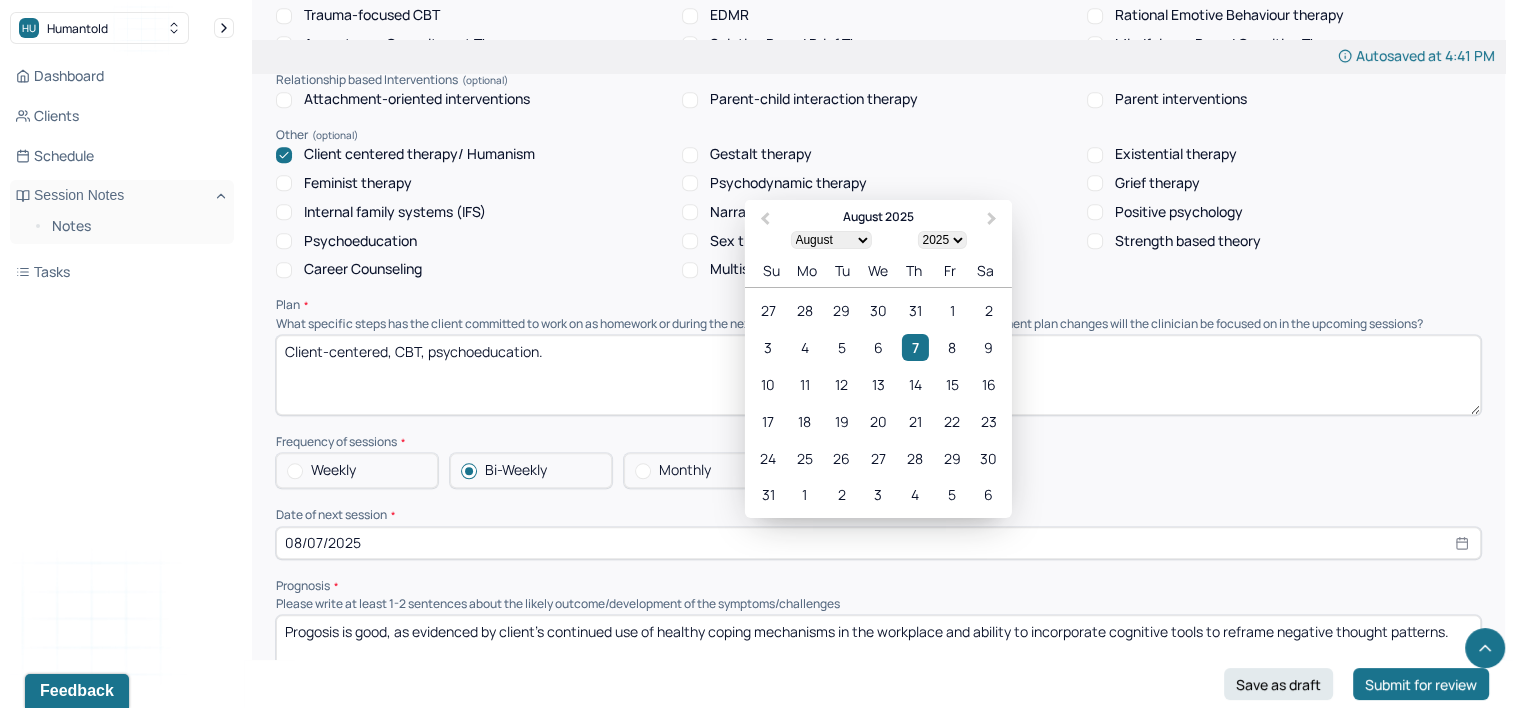 click on "21" at bounding box center (915, 421) 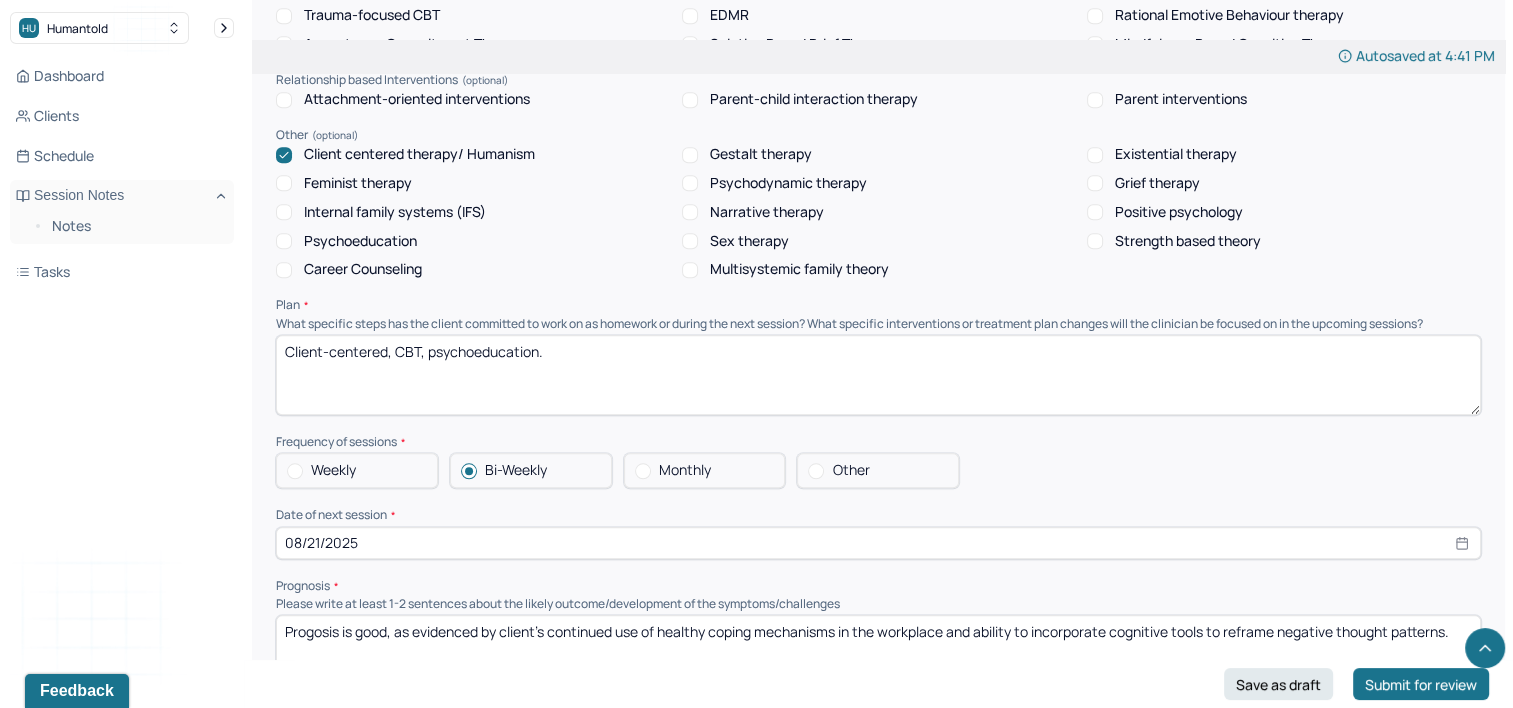 click on "Prognosis" at bounding box center (878, 586) 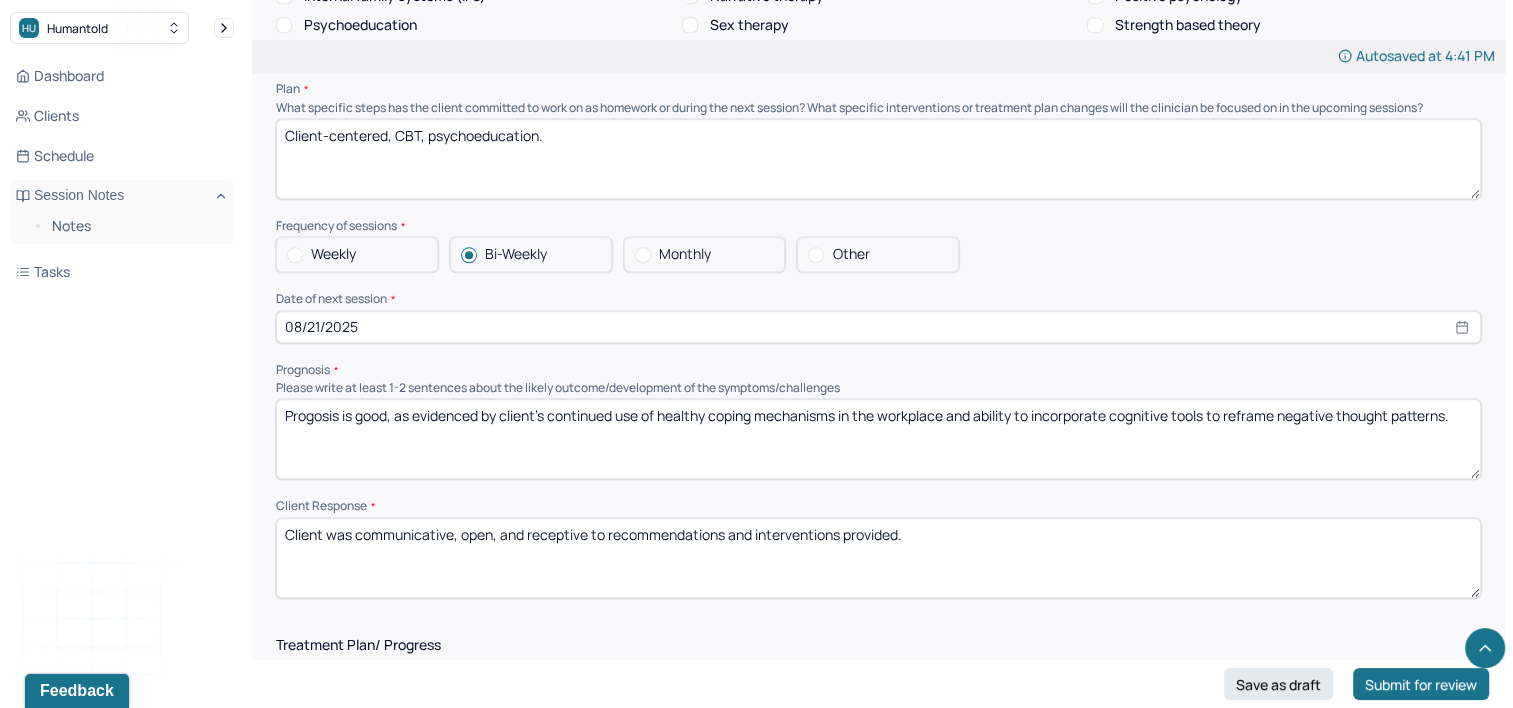 scroll, scrollTop: 2200, scrollLeft: 0, axis: vertical 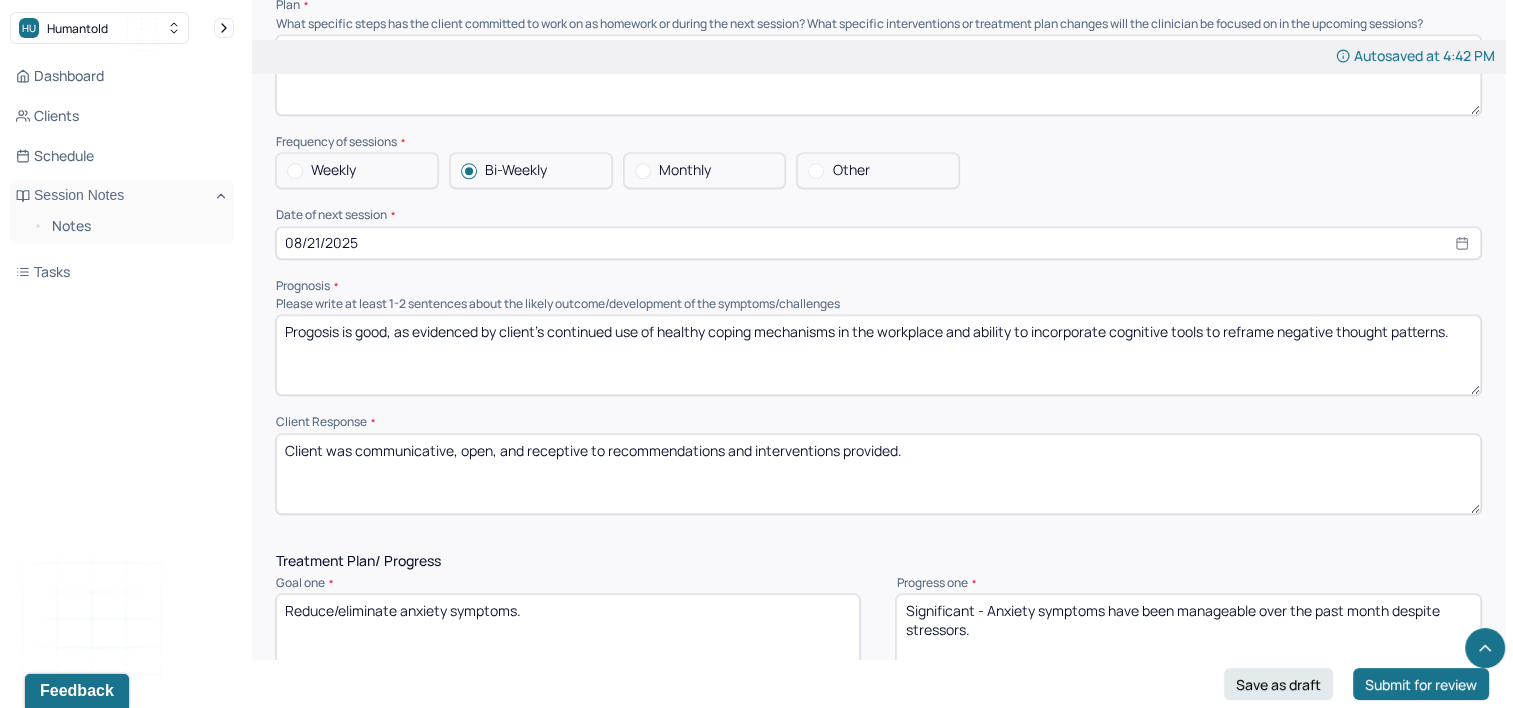 drag, startPoint x: 1451, startPoint y: 344, endPoint x: 832, endPoint y: 342, distance: 619.00323 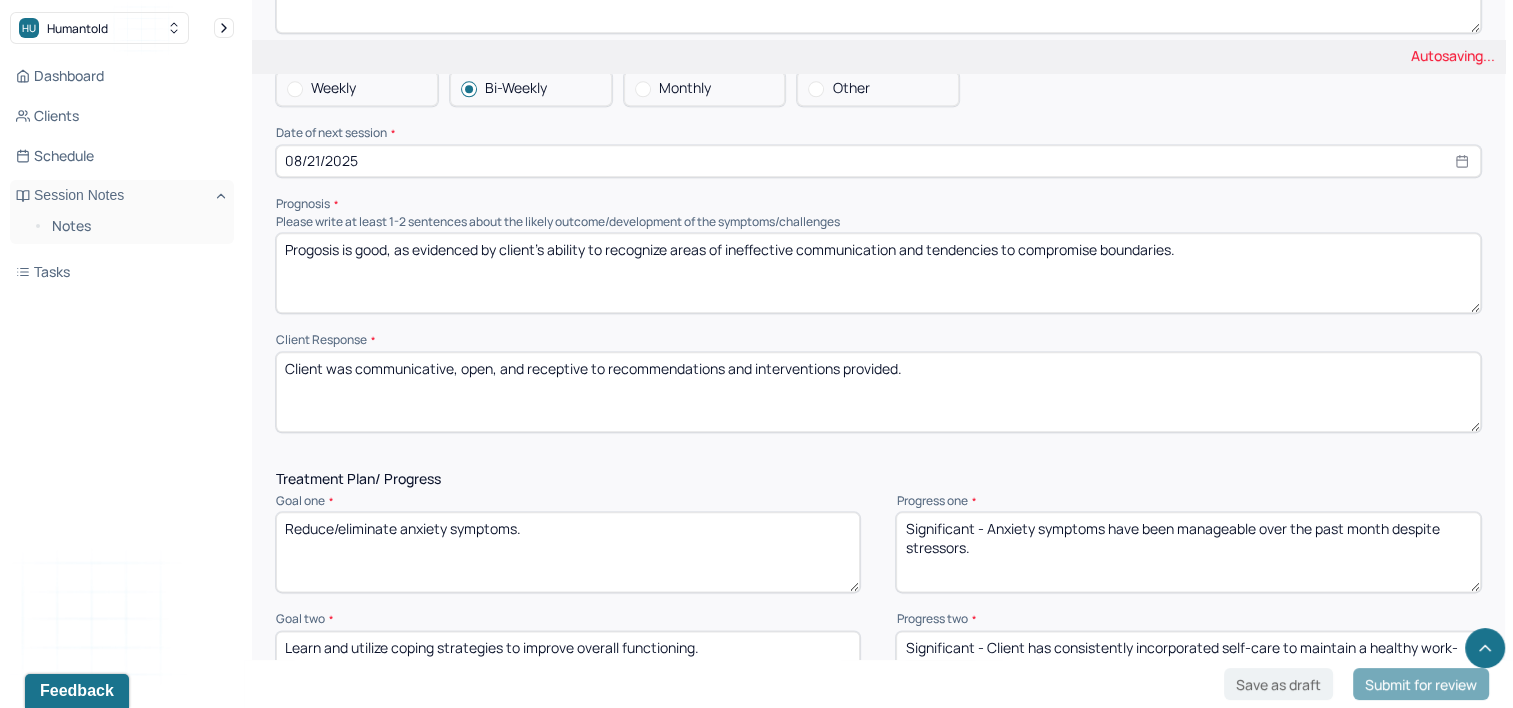 scroll, scrollTop: 2400, scrollLeft: 0, axis: vertical 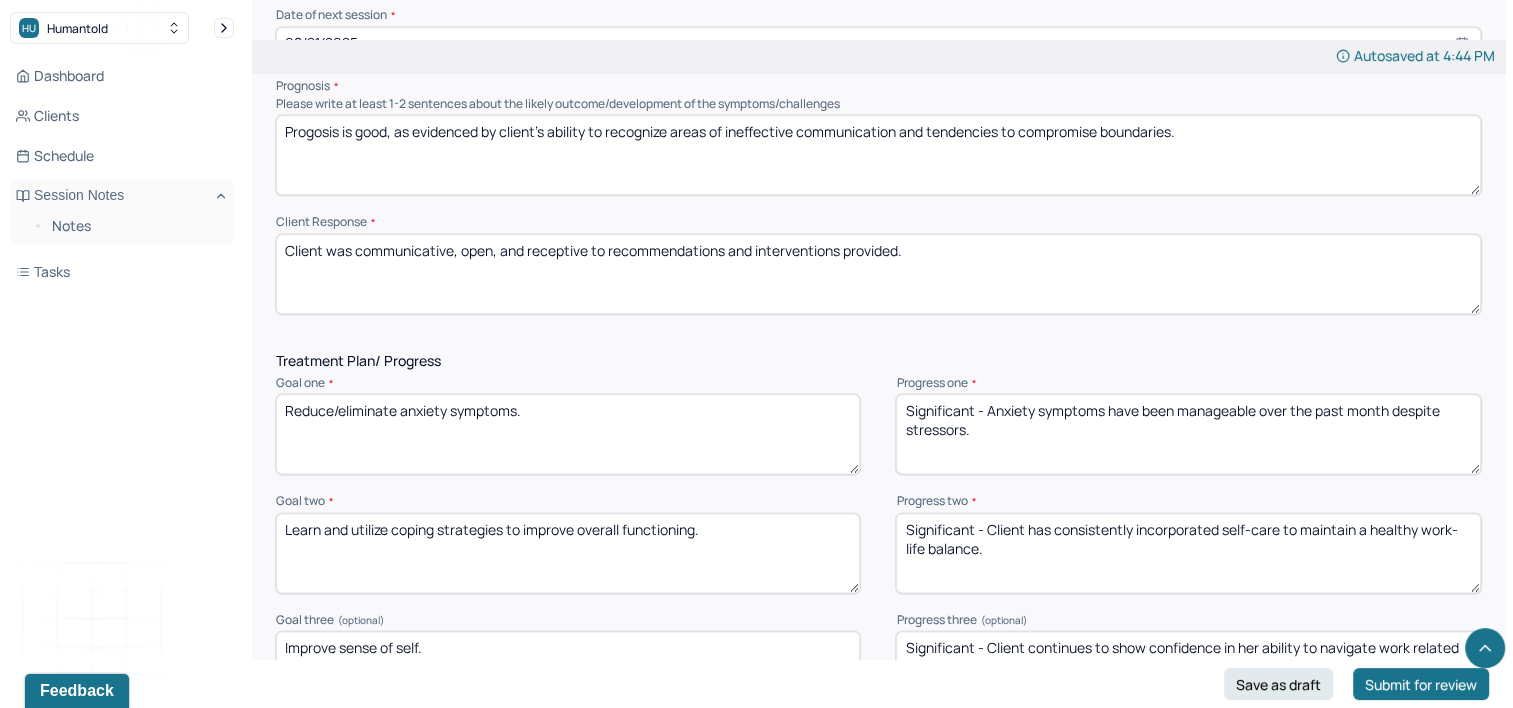 type on "Progosis is good, as evidenced by client's ability to recognize areas of ineffective communication and tendencies to compromise boundaries." 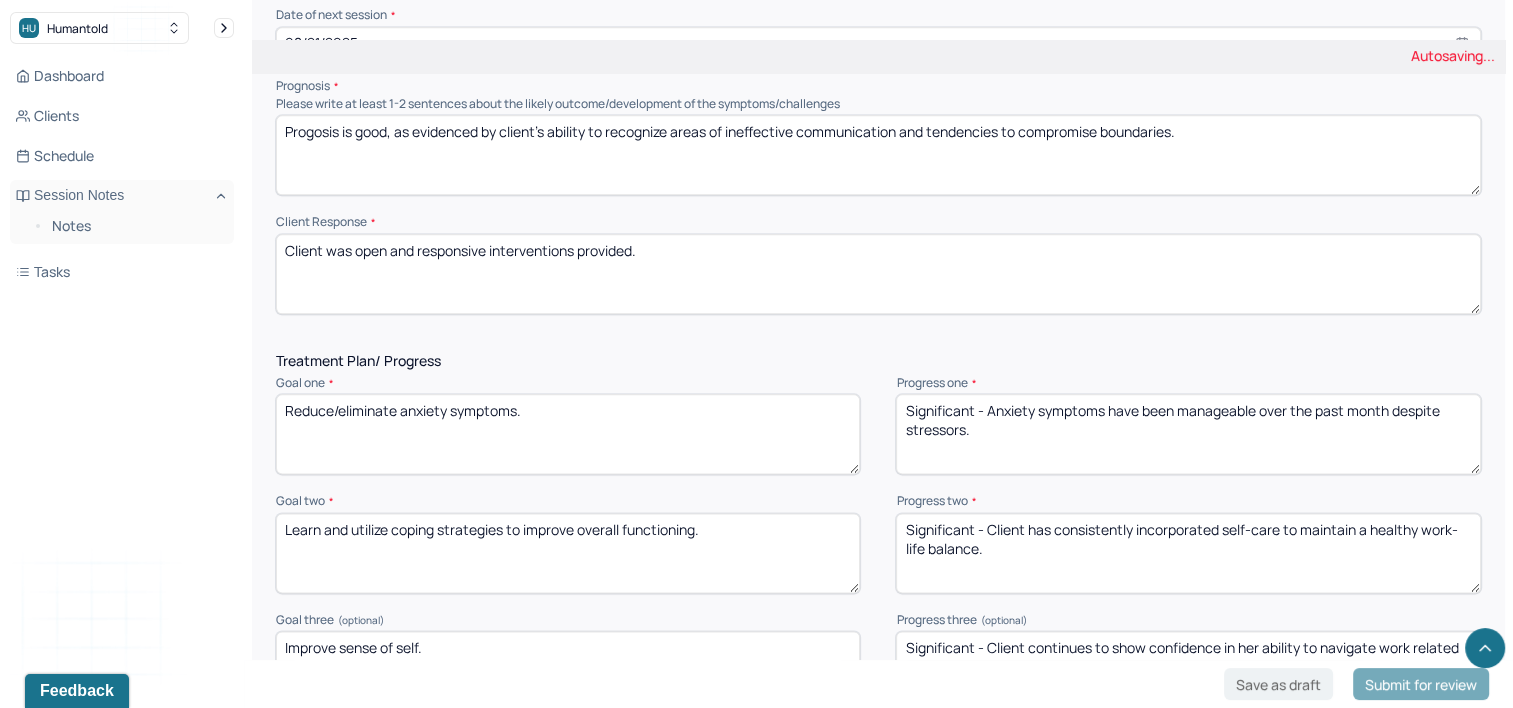 click on "Client was open and interventions provided." at bounding box center [878, 274] 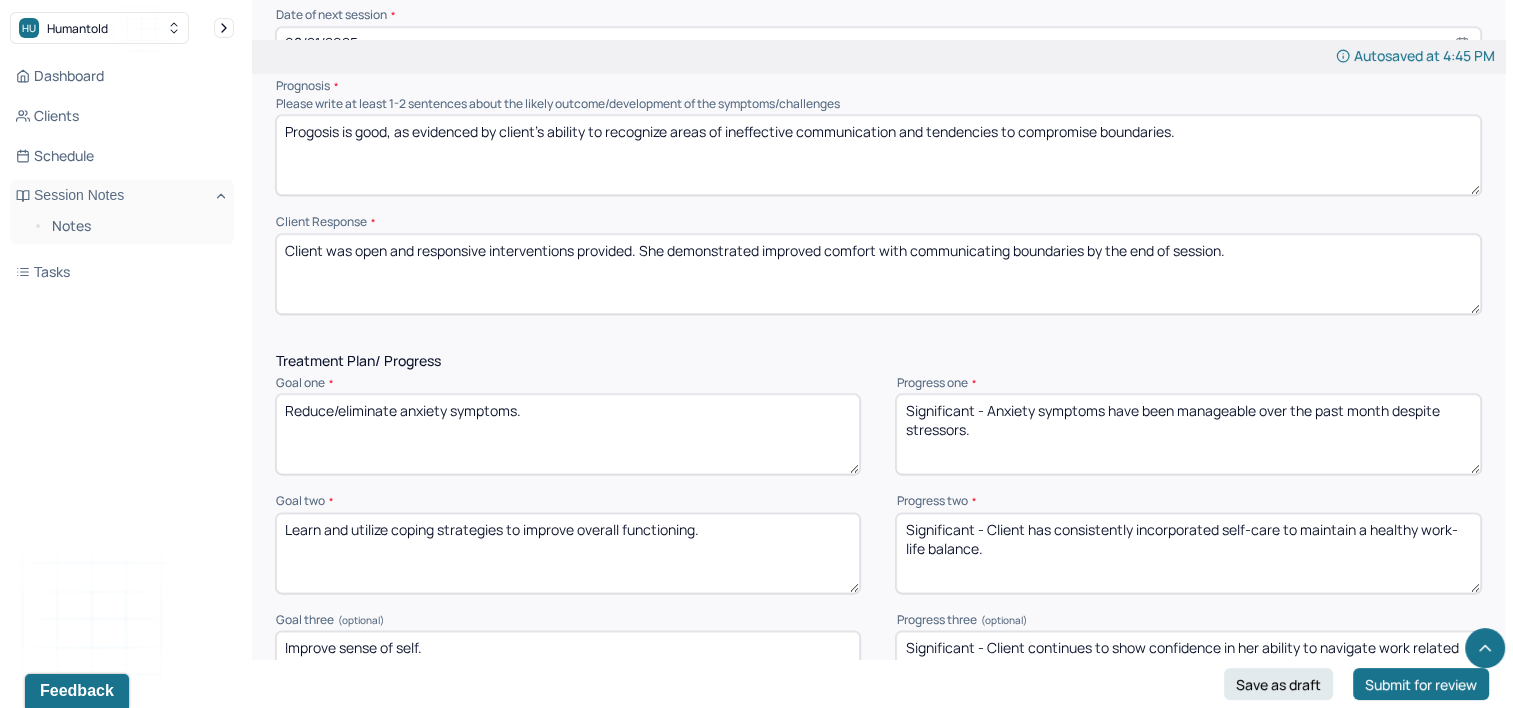 scroll, scrollTop: 2600, scrollLeft: 0, axis: vertical 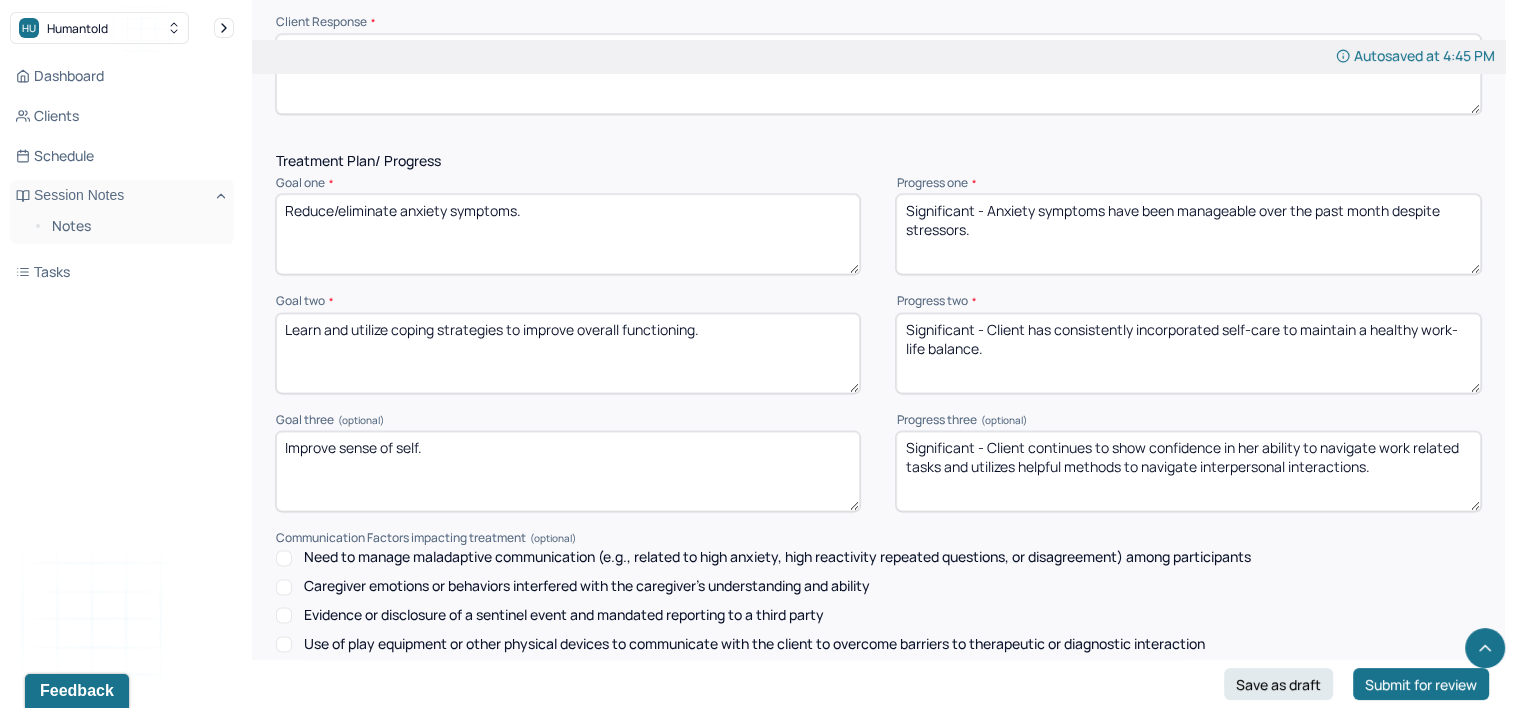 type on "Client was open and responsive interventions provided. She demonstrated improved comfort with communicating boundaries by the end of session." 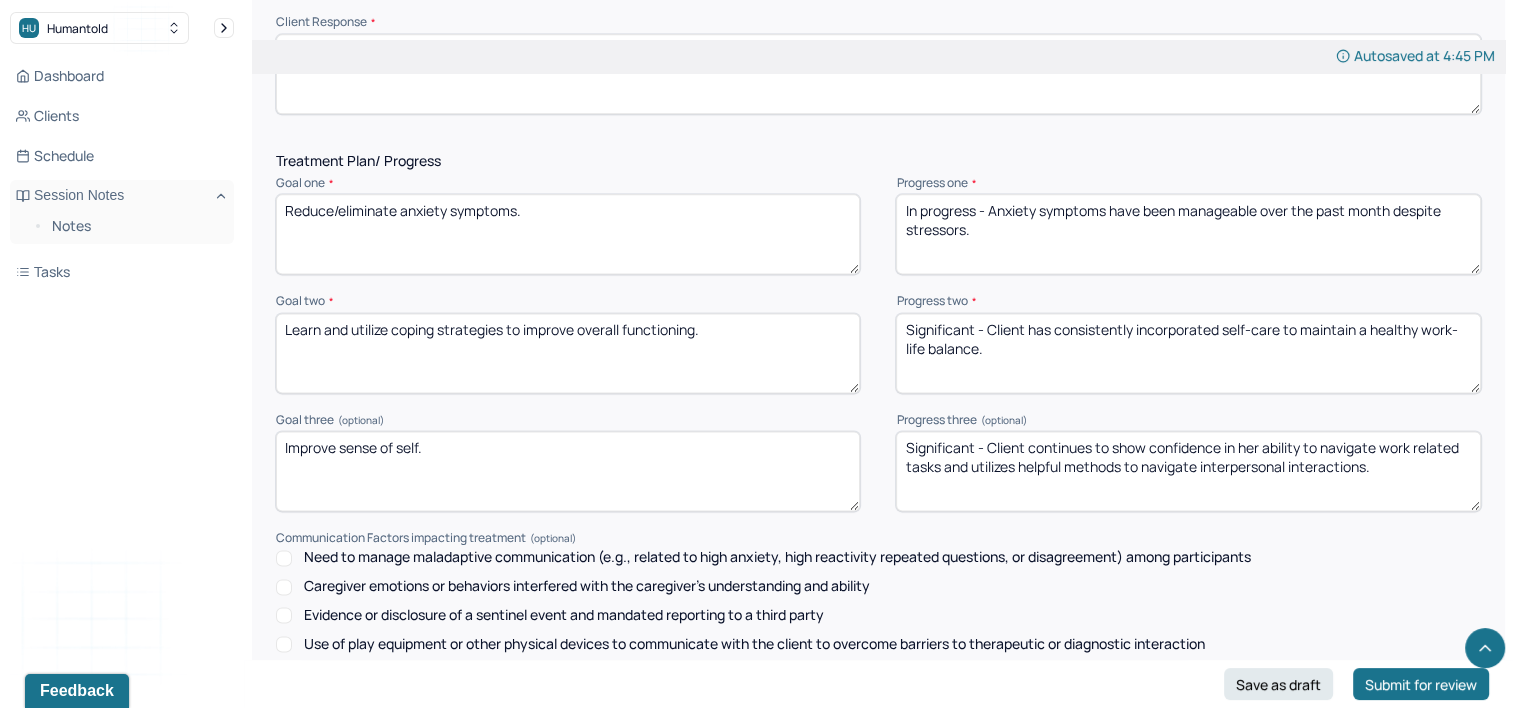 drag, startPoint x: 998, startPoint y: 249, endPoint x: 992, endPoint y: 215, distance: 34.525352 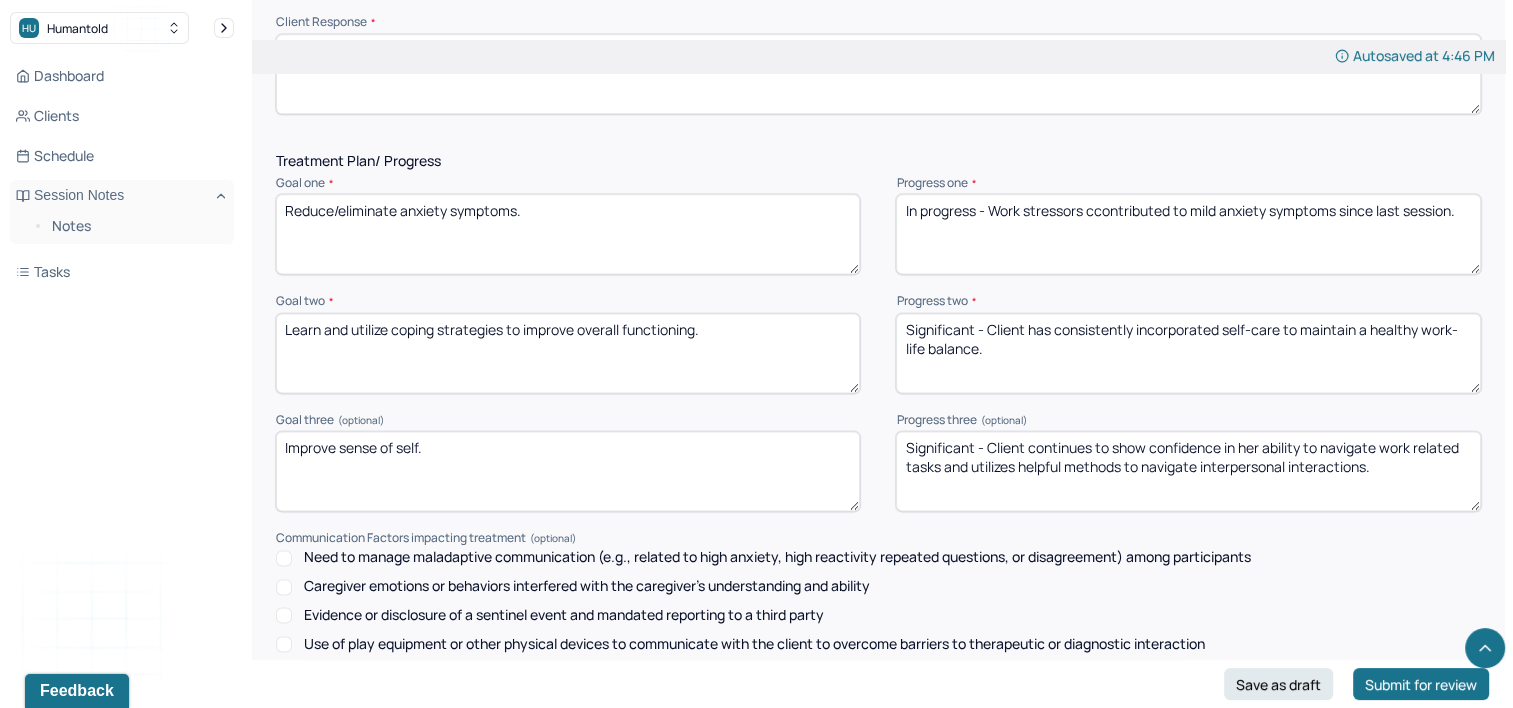 type on "In progress - Work stressors ccontributed to mild anxiety symptoms since last session." 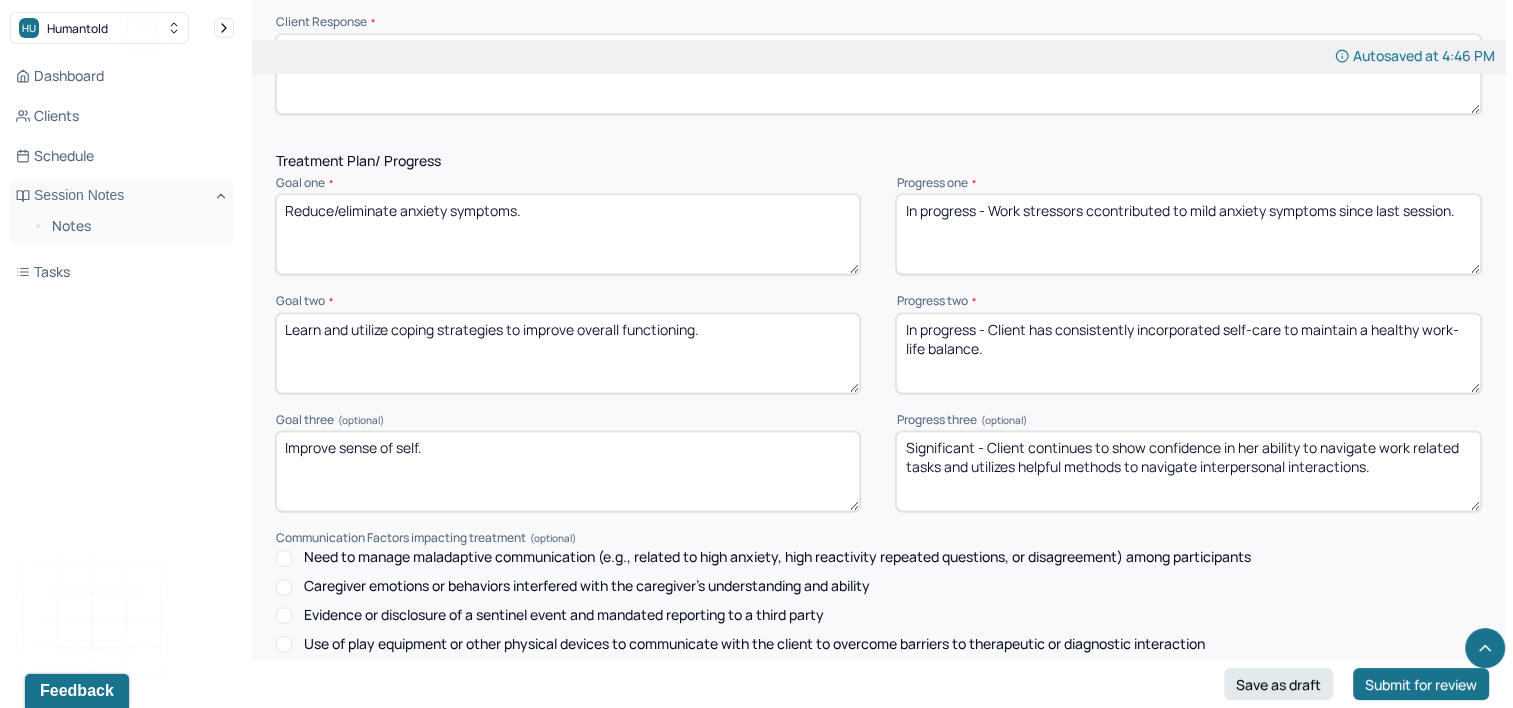drag, startPoint x: 998, startPoint y: 360, endPoint x: 992, endPoint y: 335, distance: 25.70992 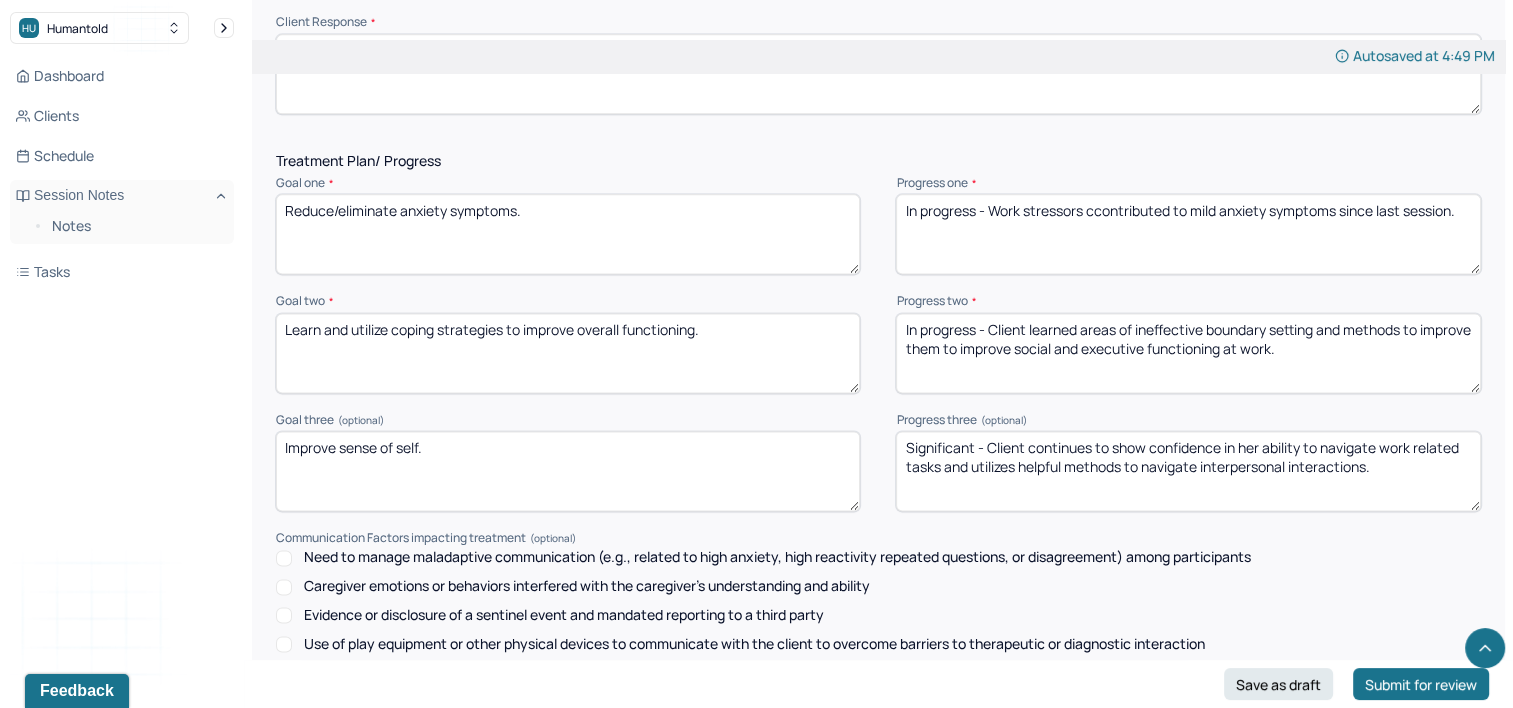 type on "In progress - Client learned areas of ineffective boundary setting and methods to improve them to improve social and executive functioning at work." 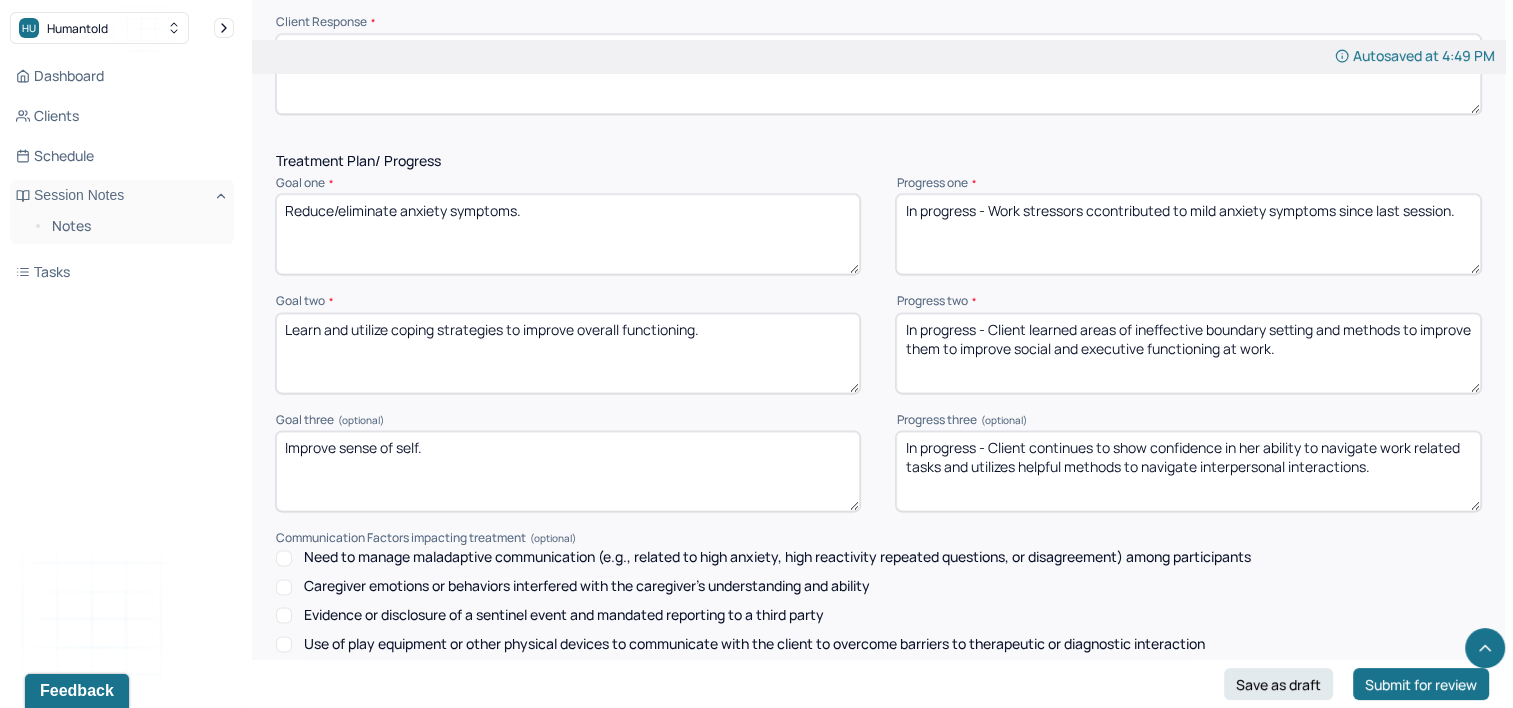 drag, startPoint x: 1394, startPoint y: 492, endPoint x: 1032, endPoint y: 460, distance: 363.41162 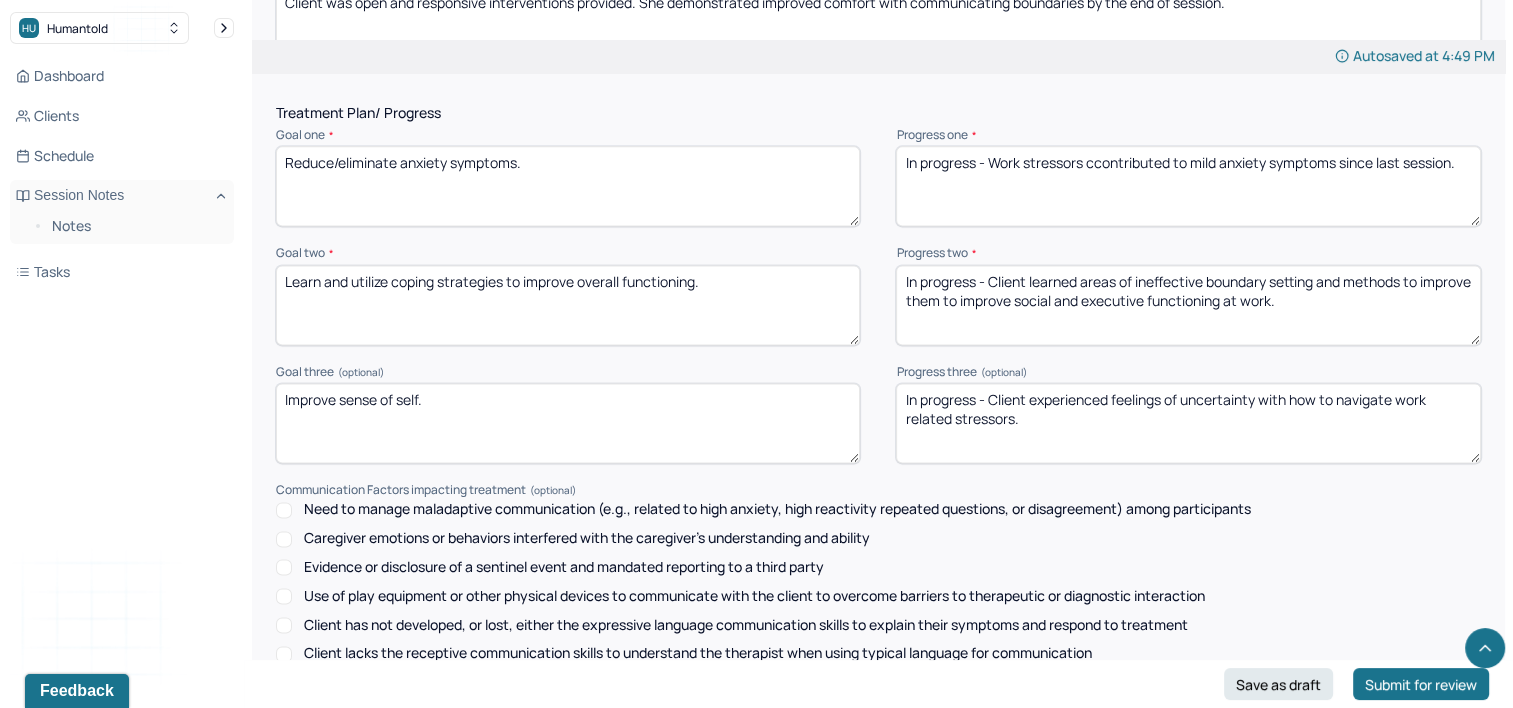 scroll, scrollTop: 2948, scrollLeft: 0, axis: vertical 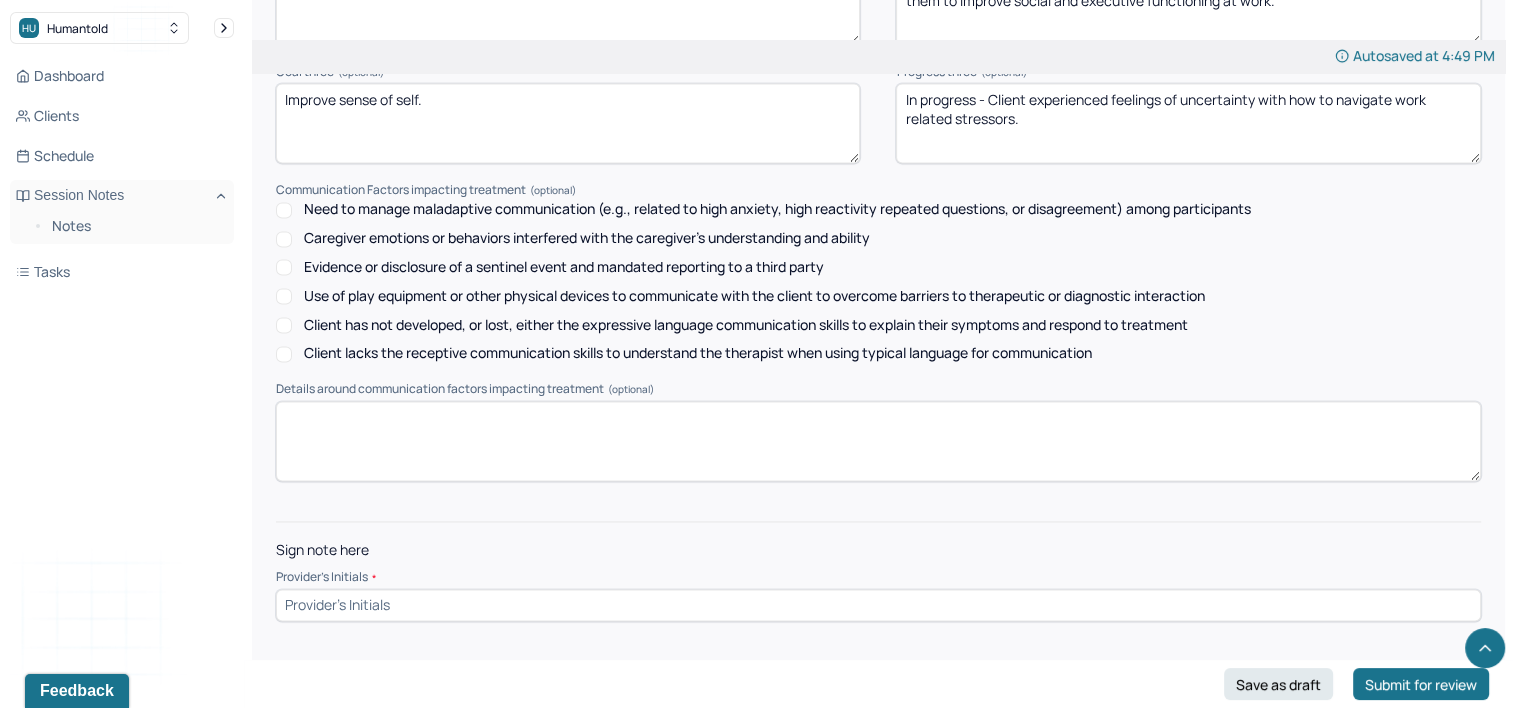 type on "In progress - Client experienced feelings of uncertainty with how to navigate work related stressors." 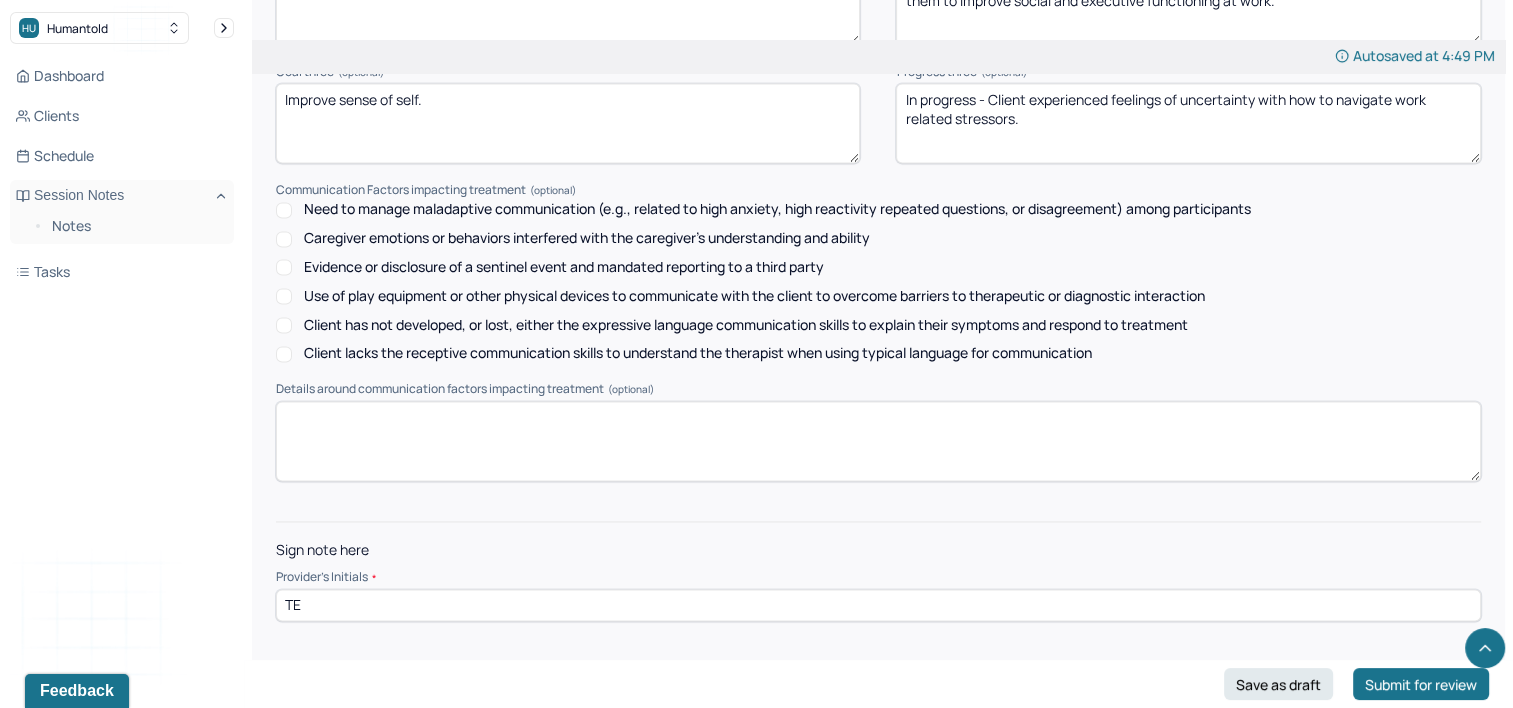 type on "TE" 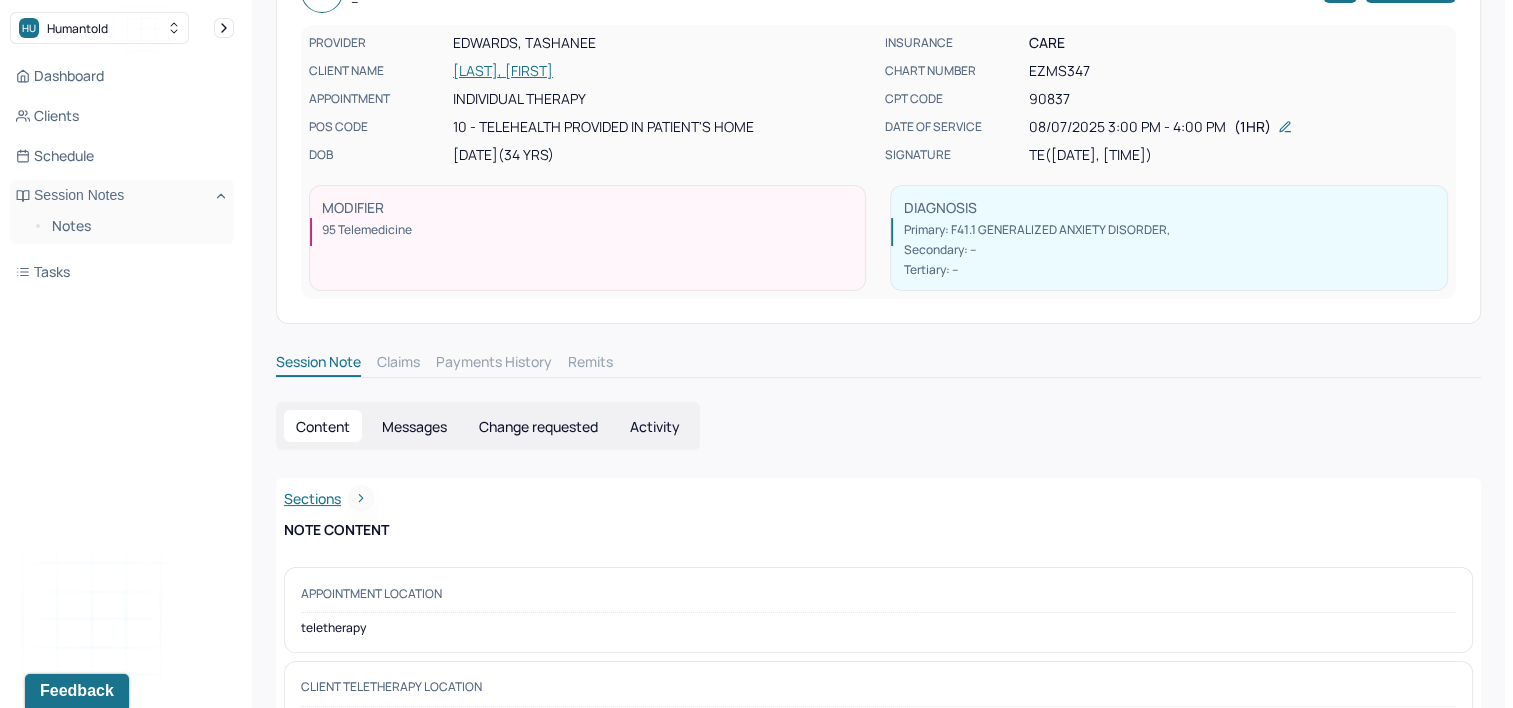 scroll, scrollTop: 0, scrollLeft: 0, axis: both 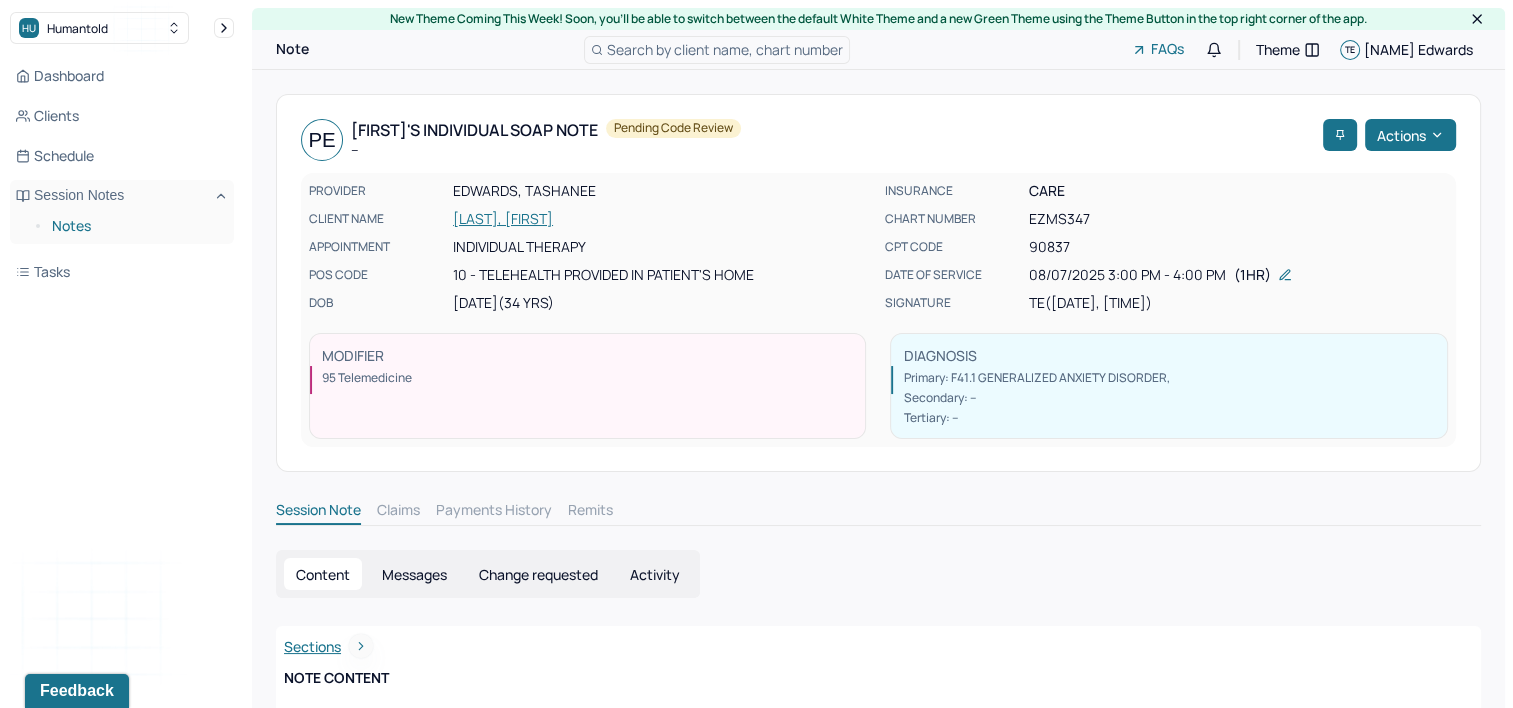 click on "Notes" at bounding box center [135, 226] 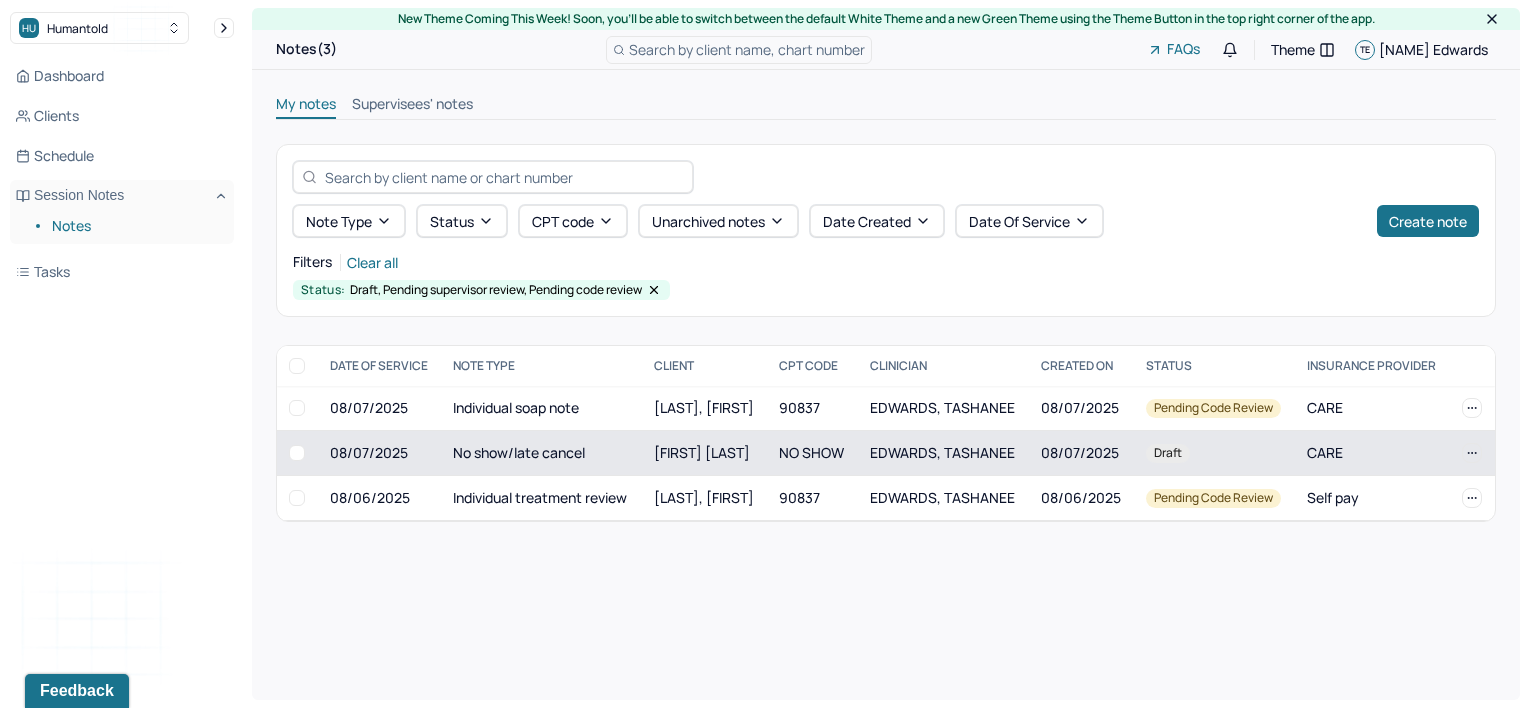 click on "EDWARDS, TASHANEE" at bounding box center [943, 453] 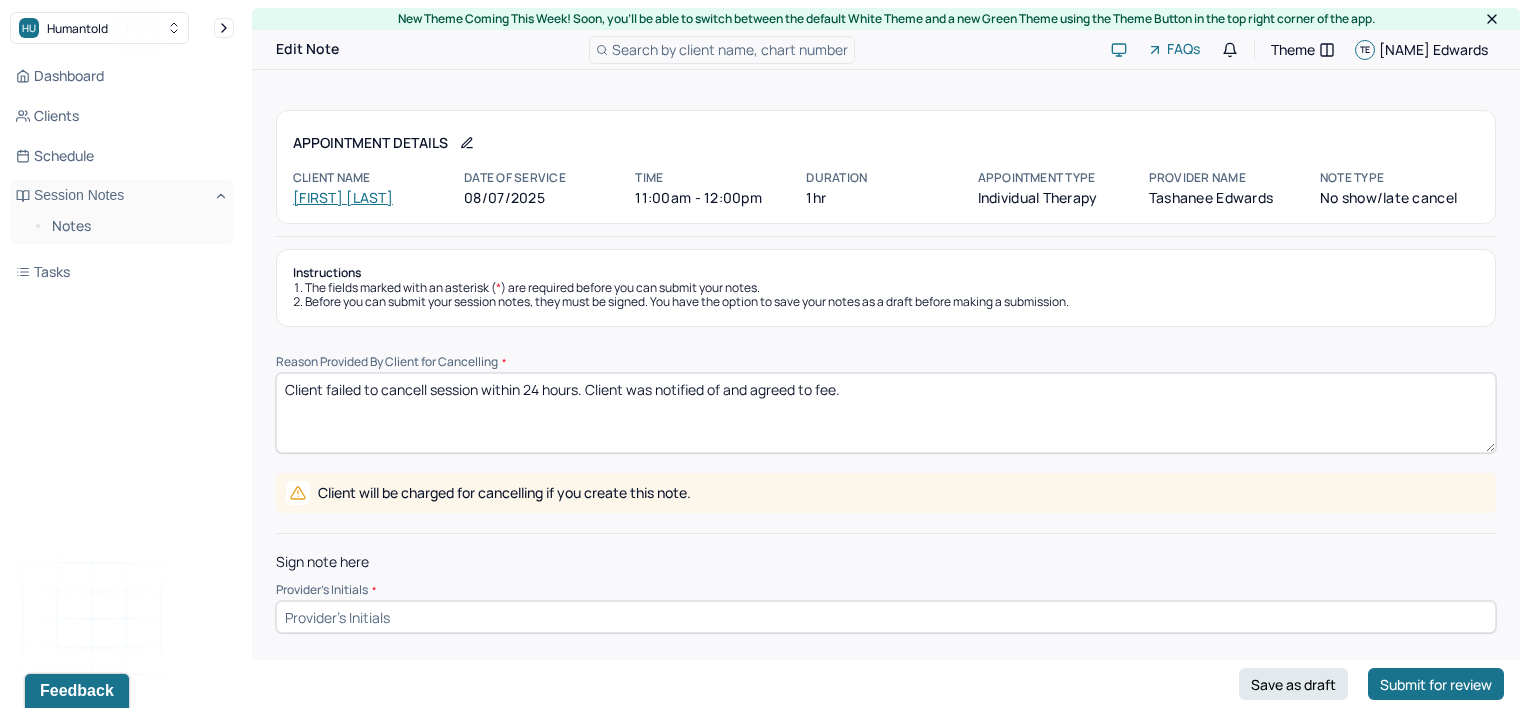 click at bounding box center (886, 617) 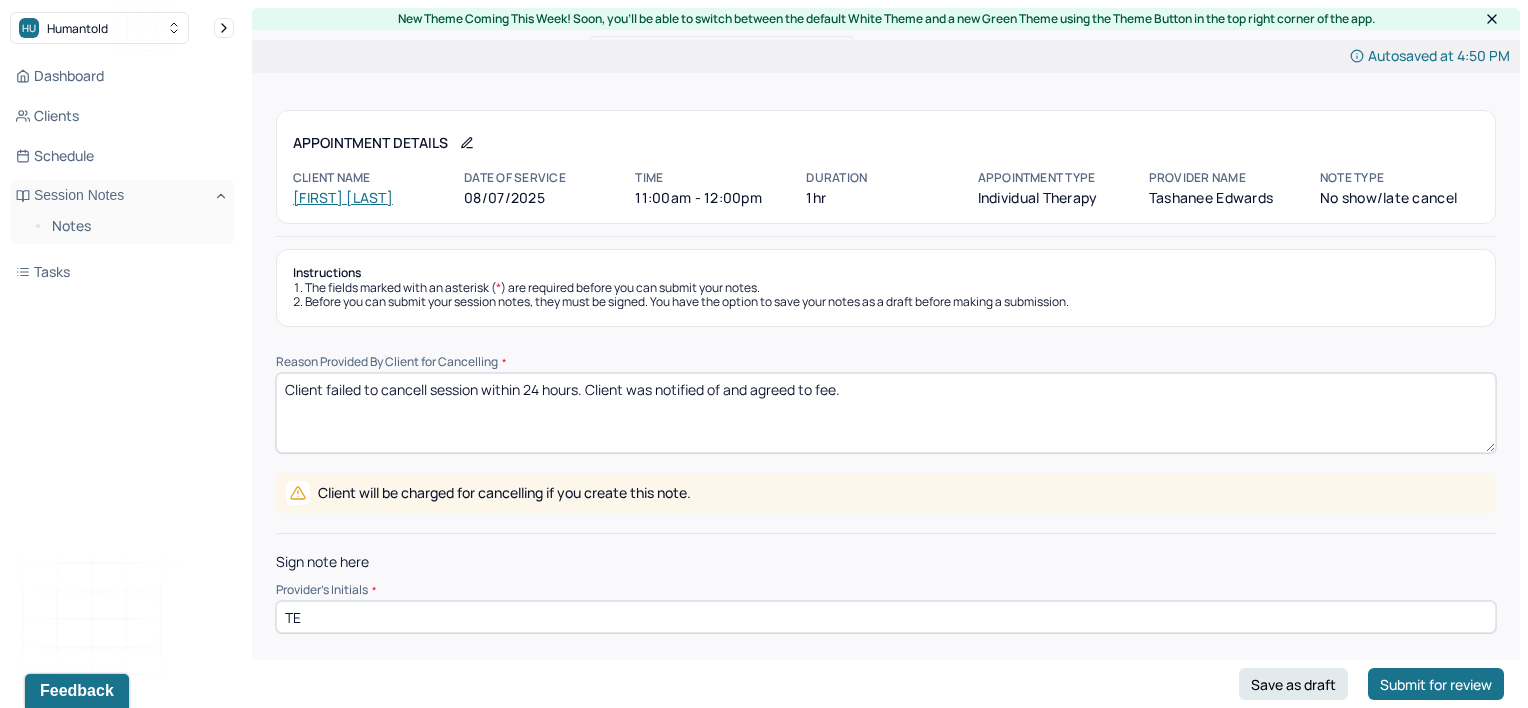type on "TE" 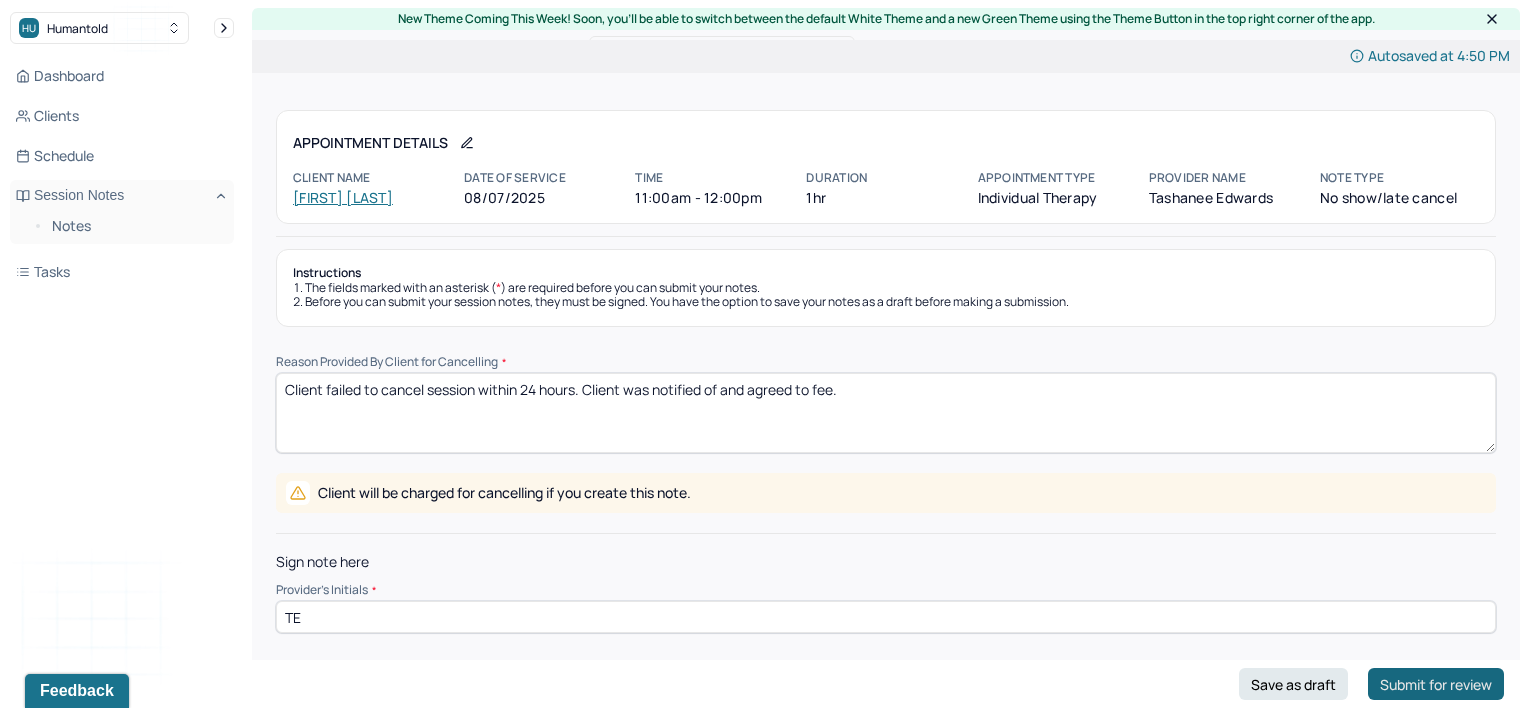 type on "Client failed to cancel session within 24 hours. Client was notified of and agreed to fee." 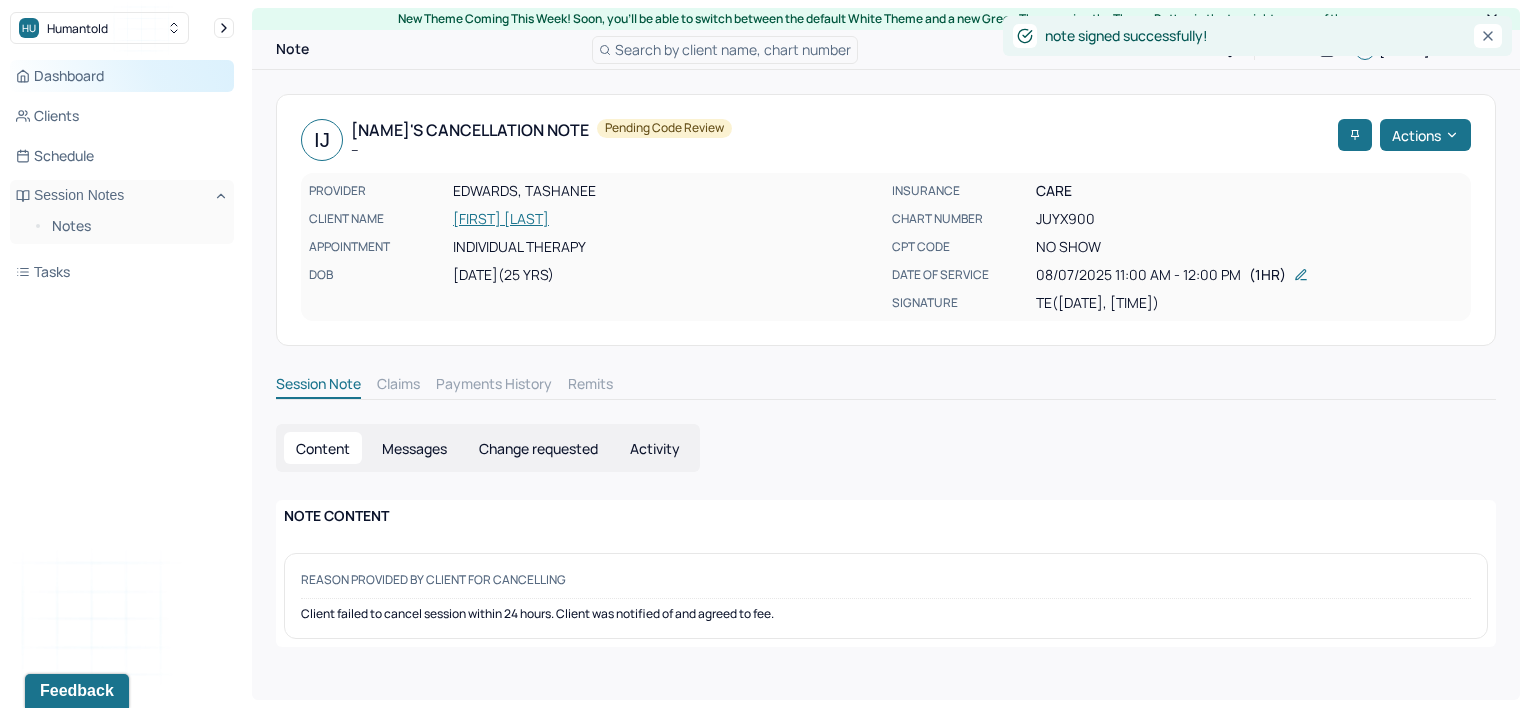 click on "Dashboard" at bounding box center [122, 76] 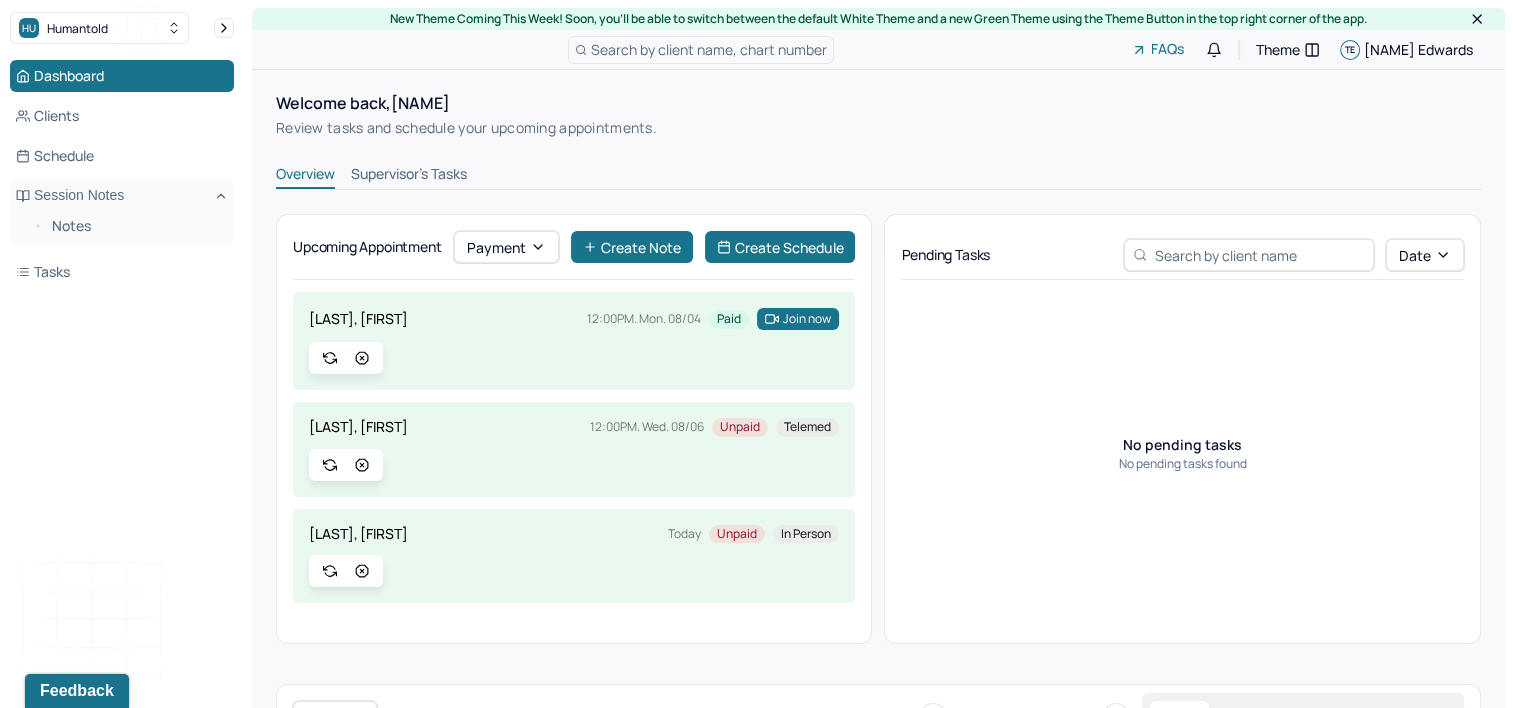 scroll, scrollTop: 0, scrollLeft: 0, axis: both 